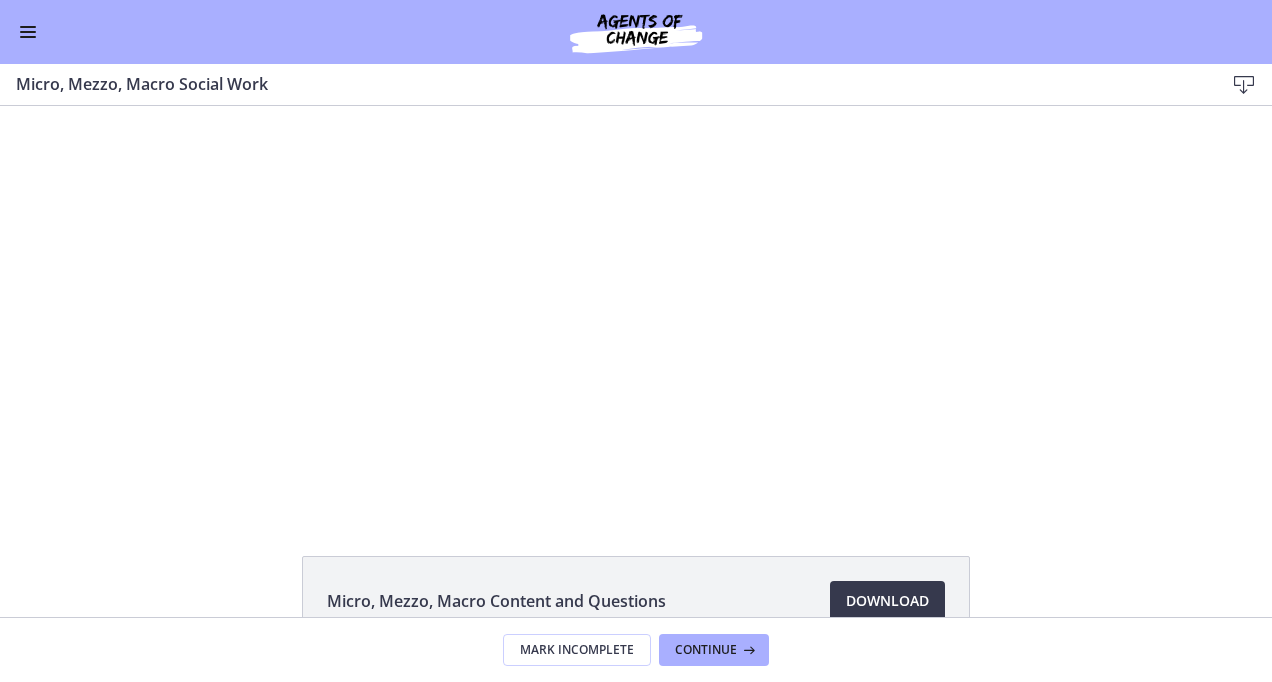 scroll, scrollTop: 0, scrollLeft: 0, axis: both 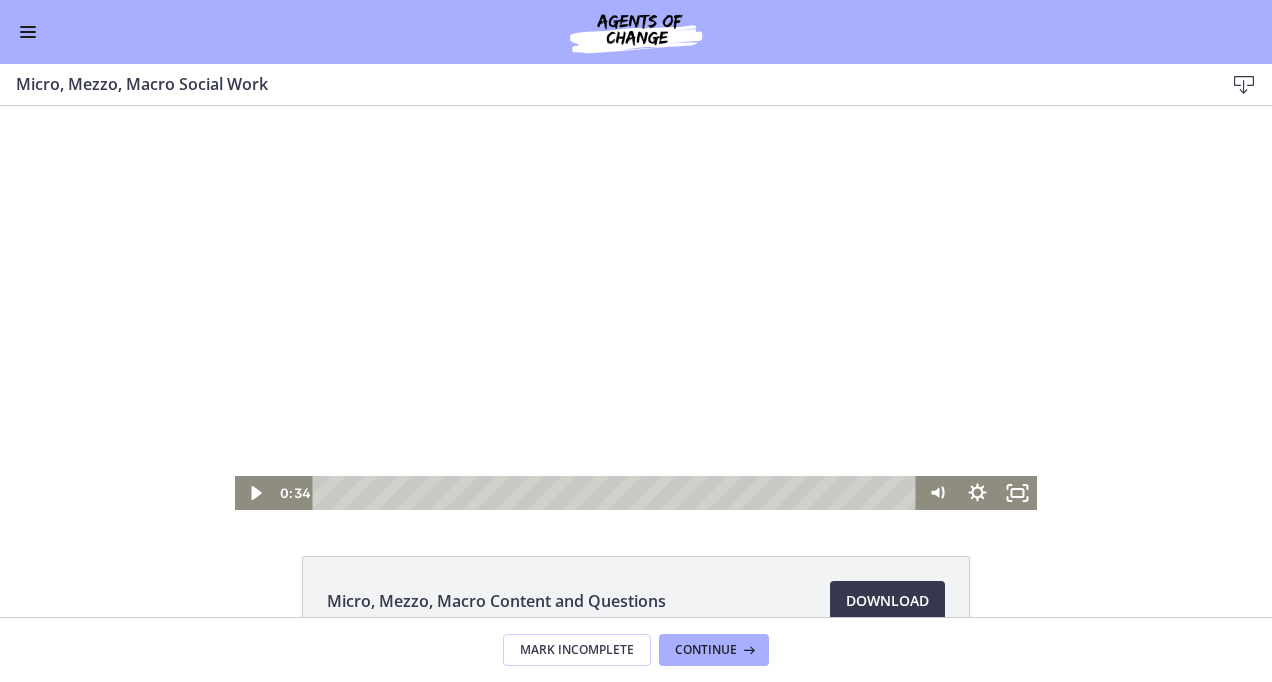 click at bounding box center [636, 308] 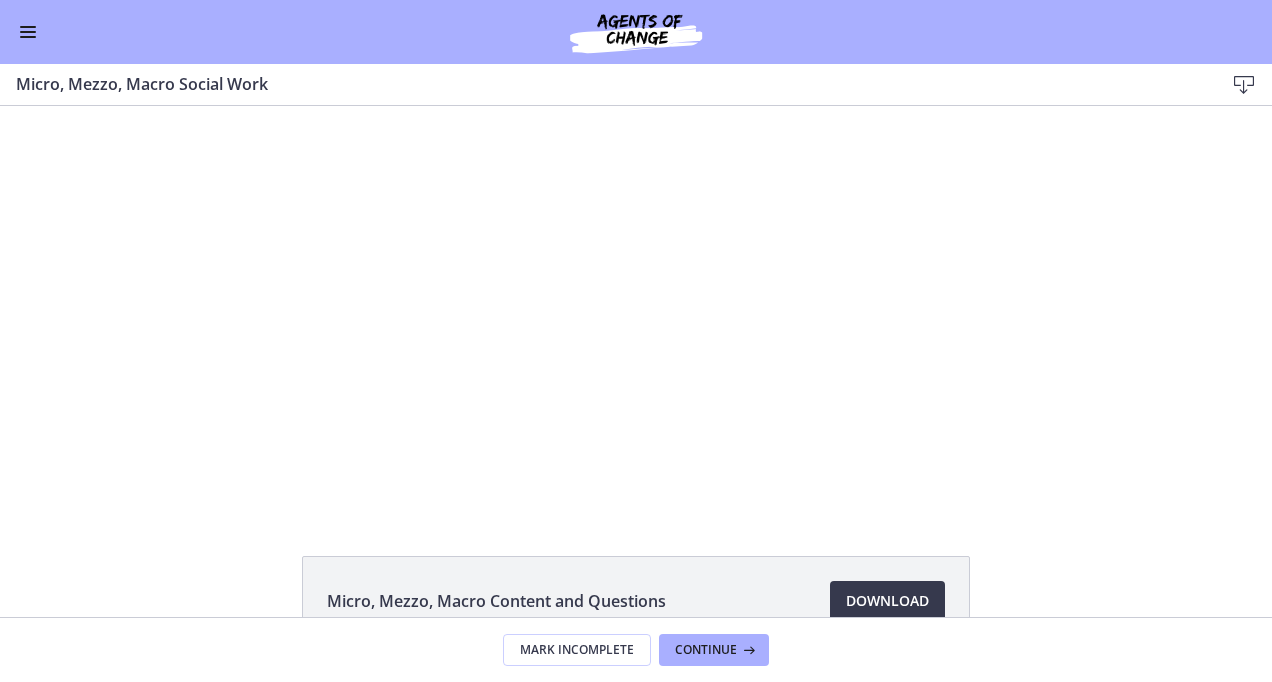 click at bounding box center (28, 32) 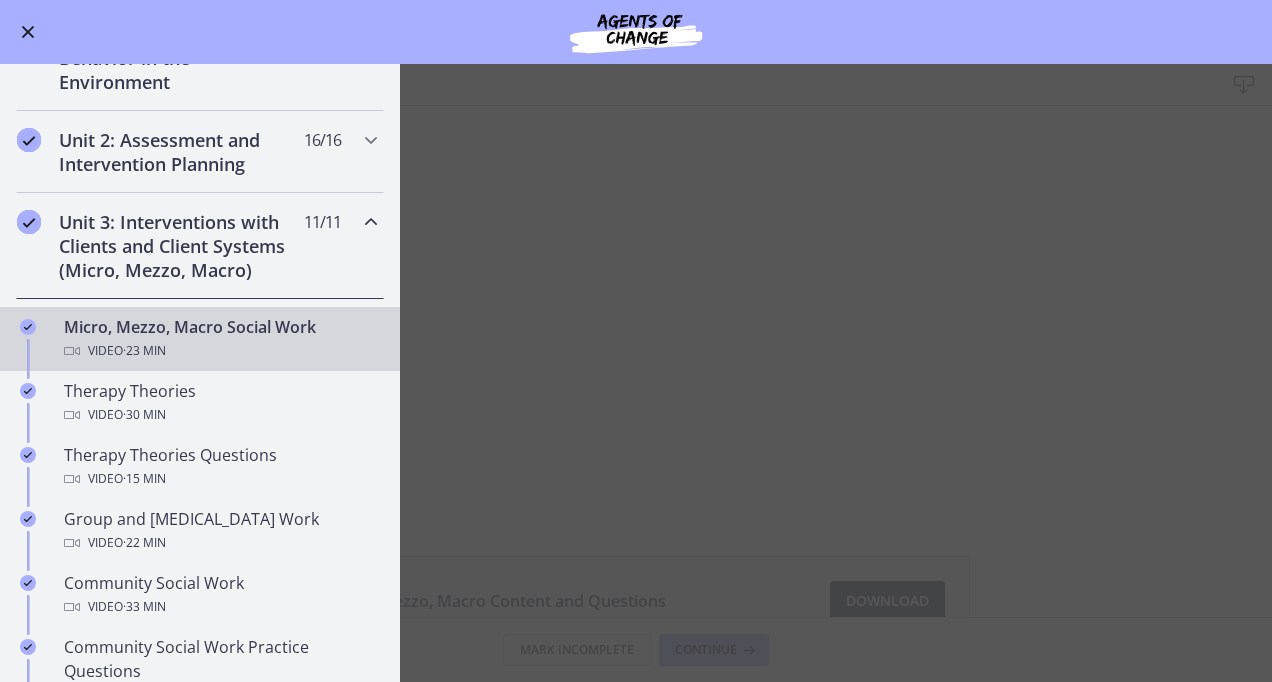 click on "Unit 3: Interventions with Clients and Client Systems (Micro, Mezzo, Macro)" at bounding box center [181, 246] 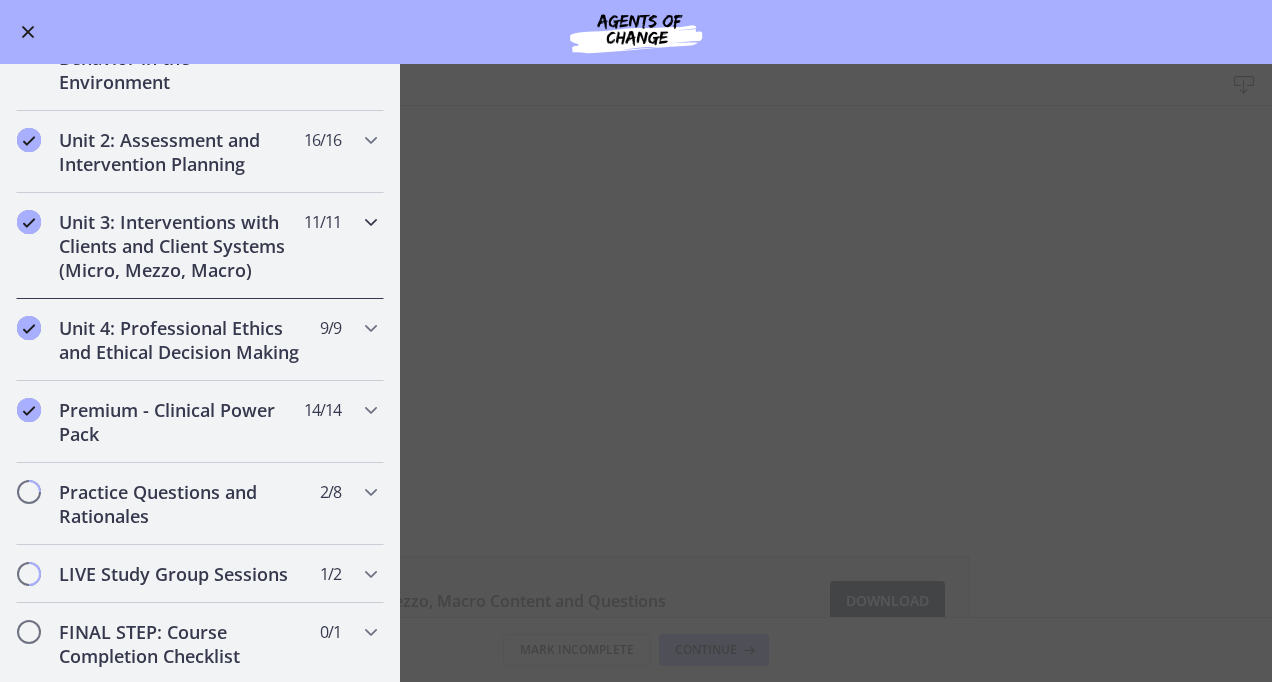 click on "Unit 3: Interventions with Clients and Client Systems (Micro, Mezzo, Macro)" at bounding box center [181, 246] 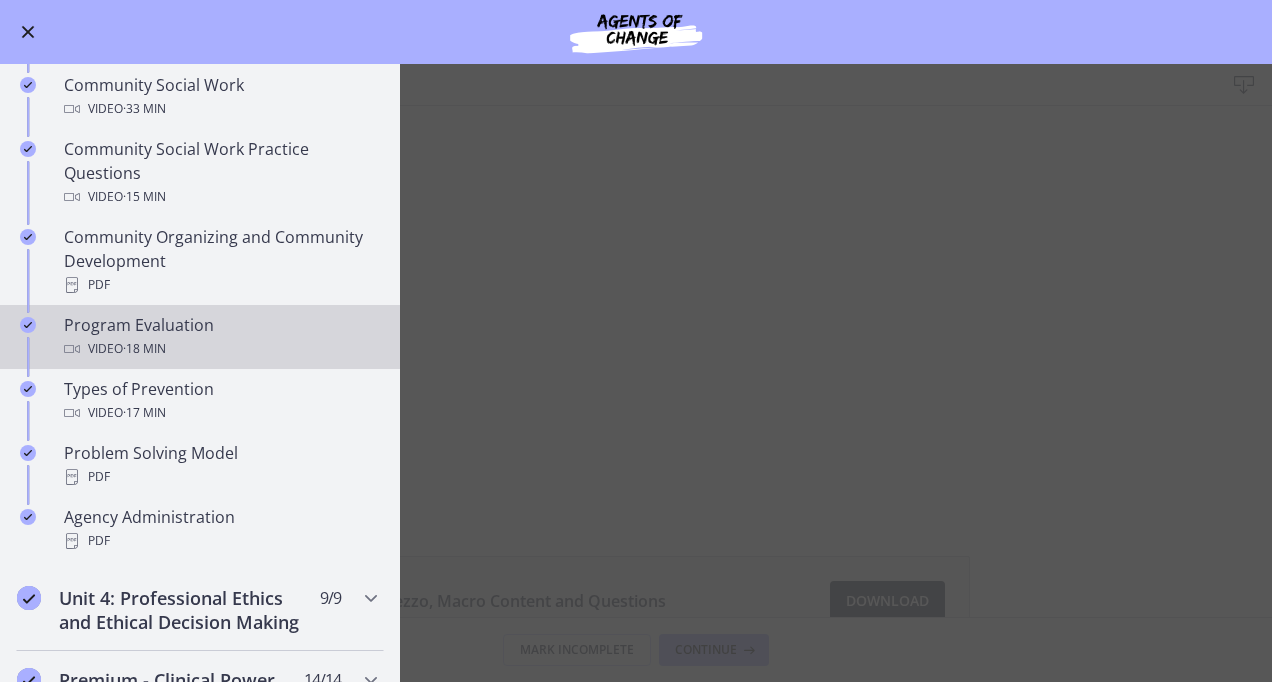 scroll, scrollTop: 1000, scrollLeft: 0, axis: vertical 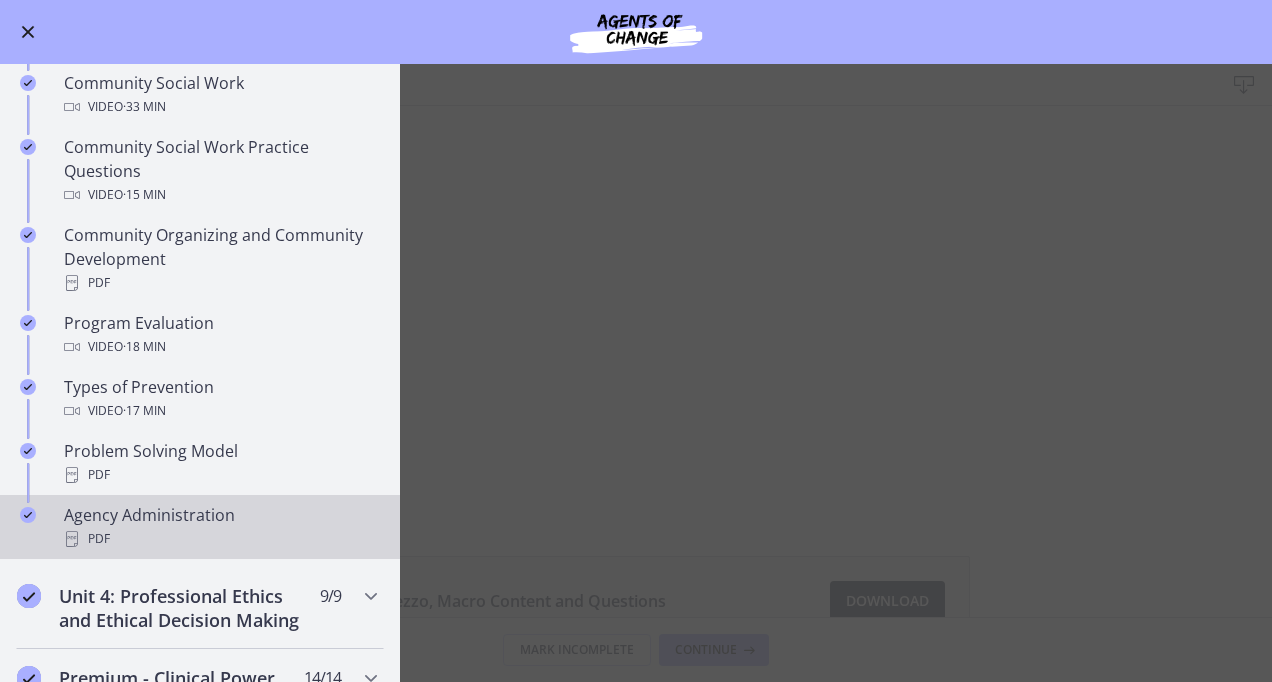 click on "Agency Administration
PDF" at bounding box center (220, 527) 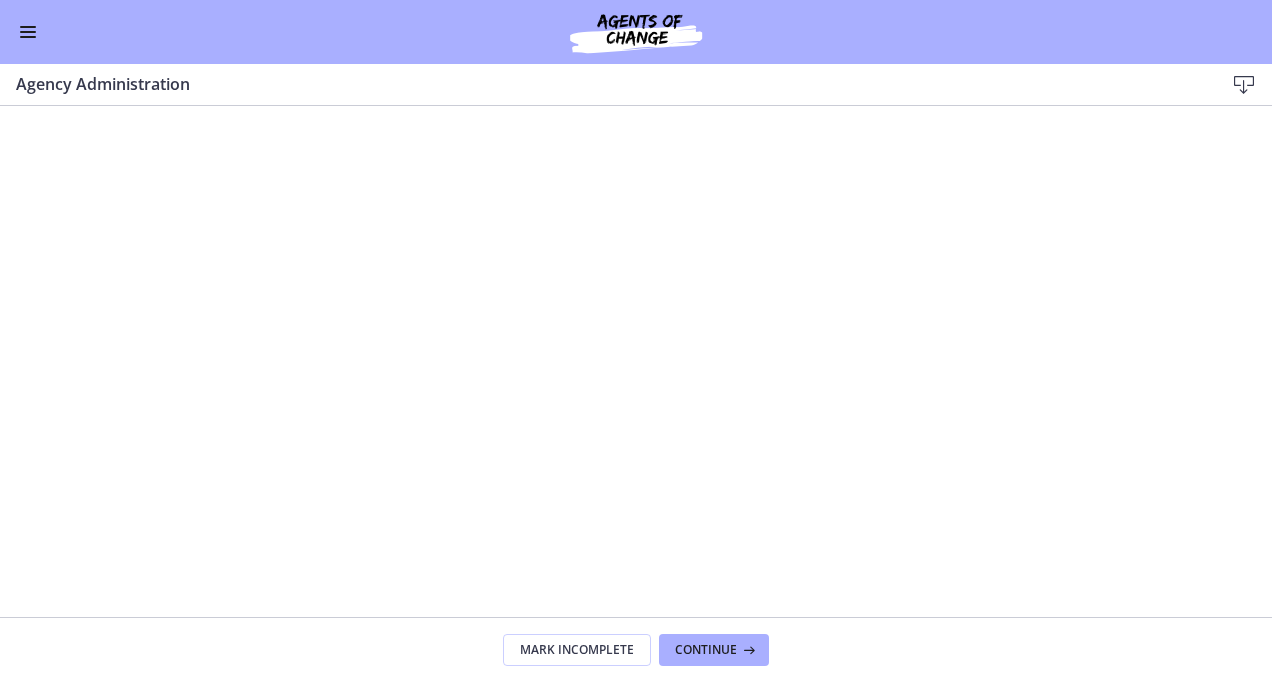 click at bounding box center (28, 37) 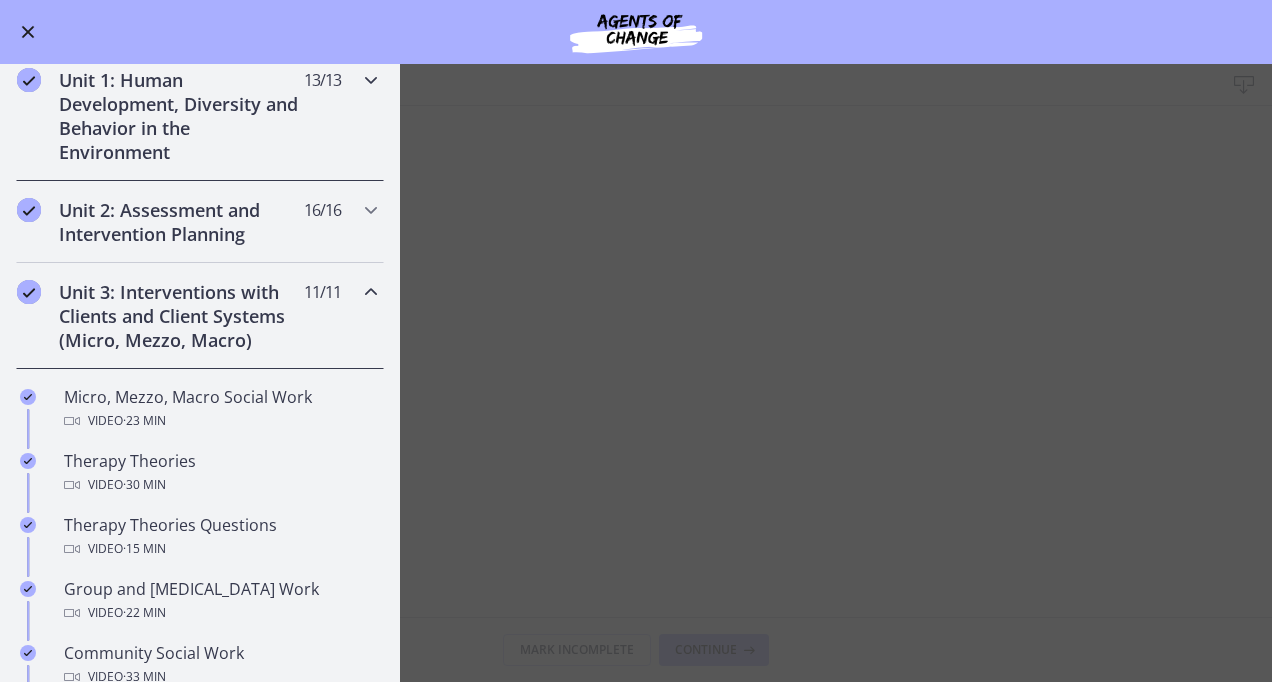 scroll, scrollTop: 400, scrollLeft: 0, axis: vertical 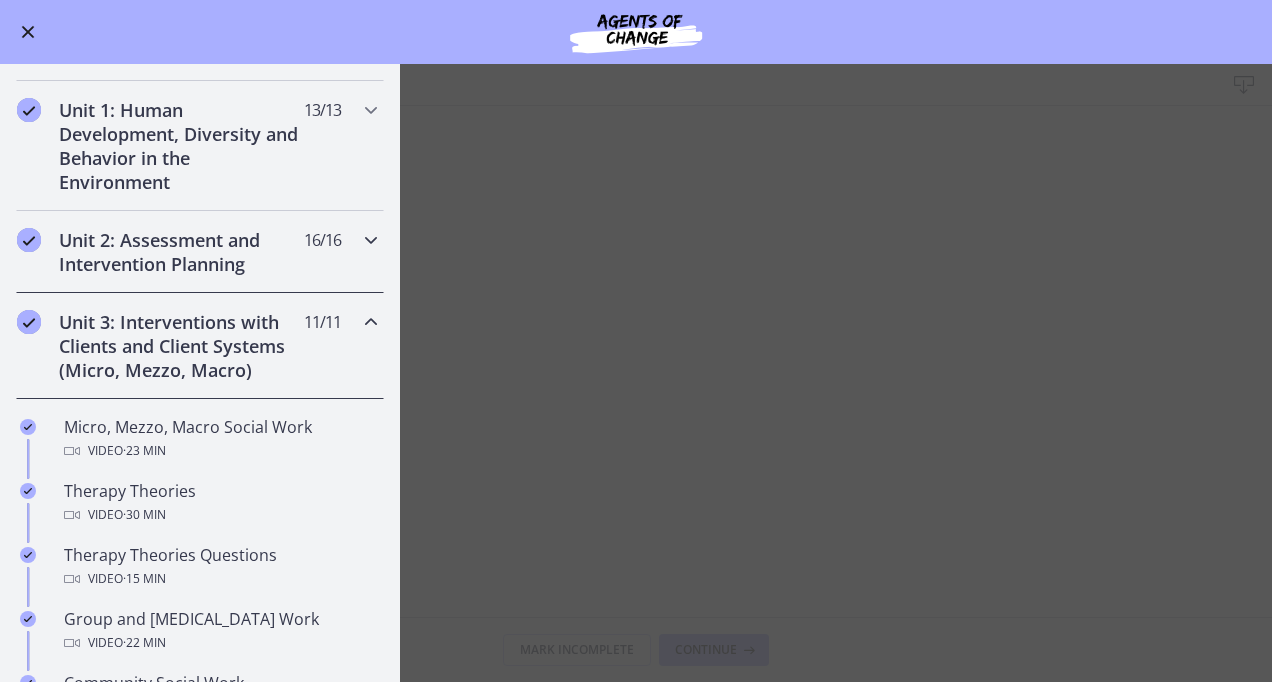 click on "Unit 2: Assessment and Intervention Planning" at bounding box center [181, 252] 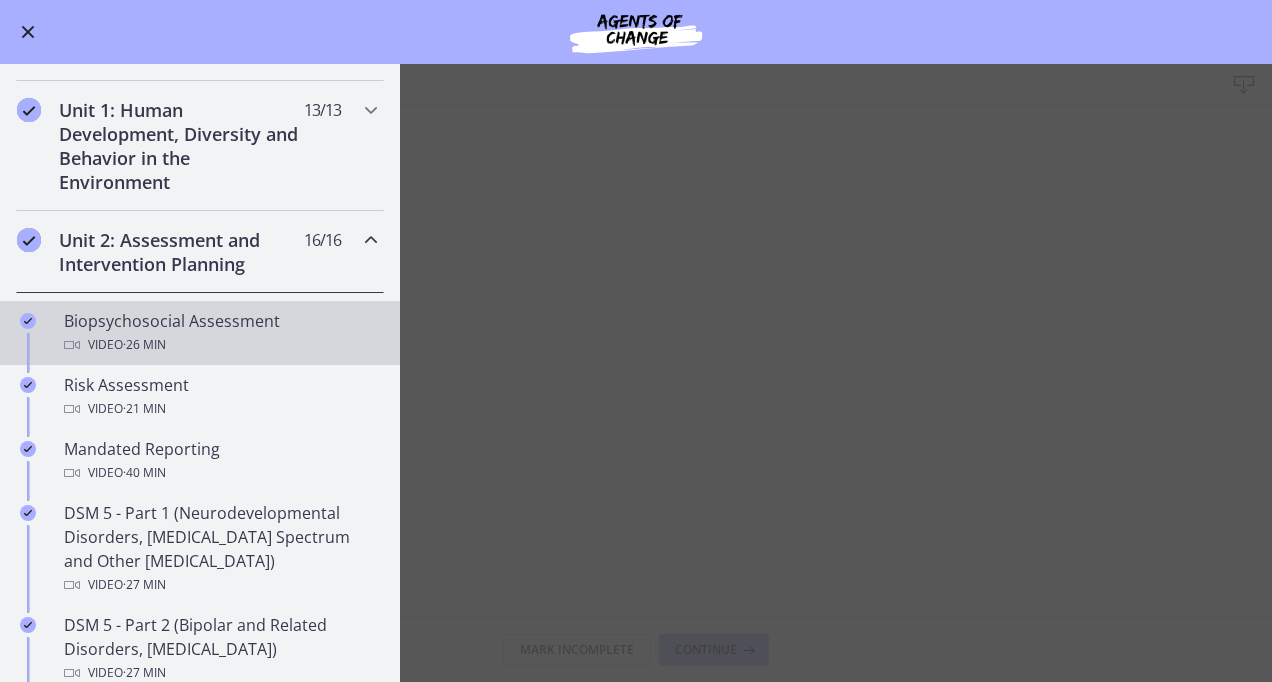 click on "Biopsychosocial Assessment
Video
·  26 min" at bounding box center [220, 333] 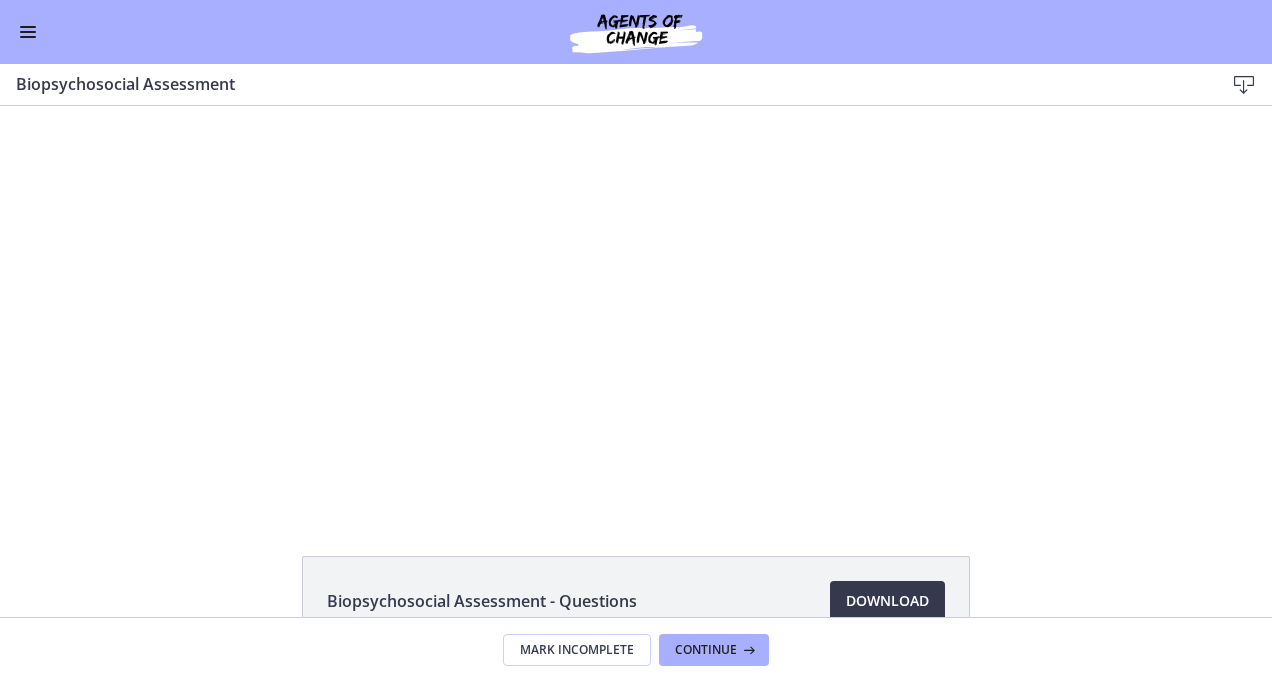 scroll, scrollTop: 0, scrollLeft: 0, axis: both 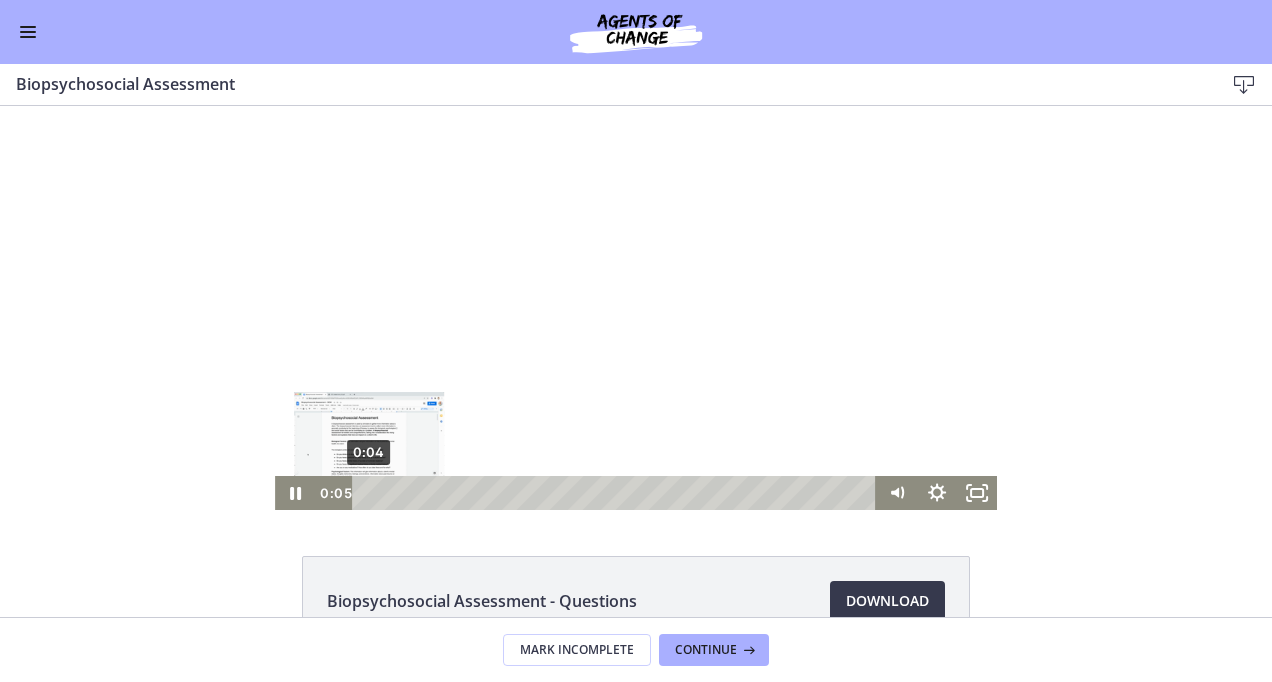 click at bounding box center (368, 492) 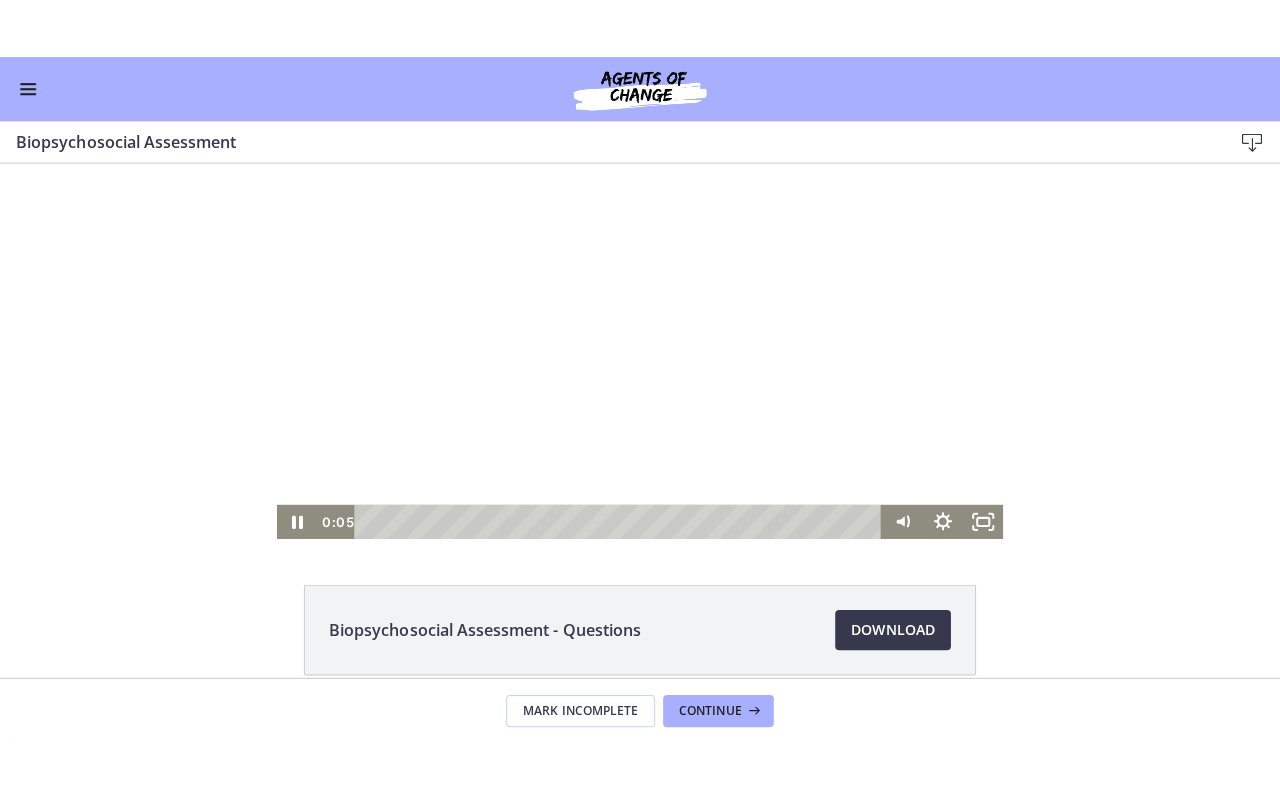 scroll, scrollTop: 0, scrollLeft: 0, axis: both 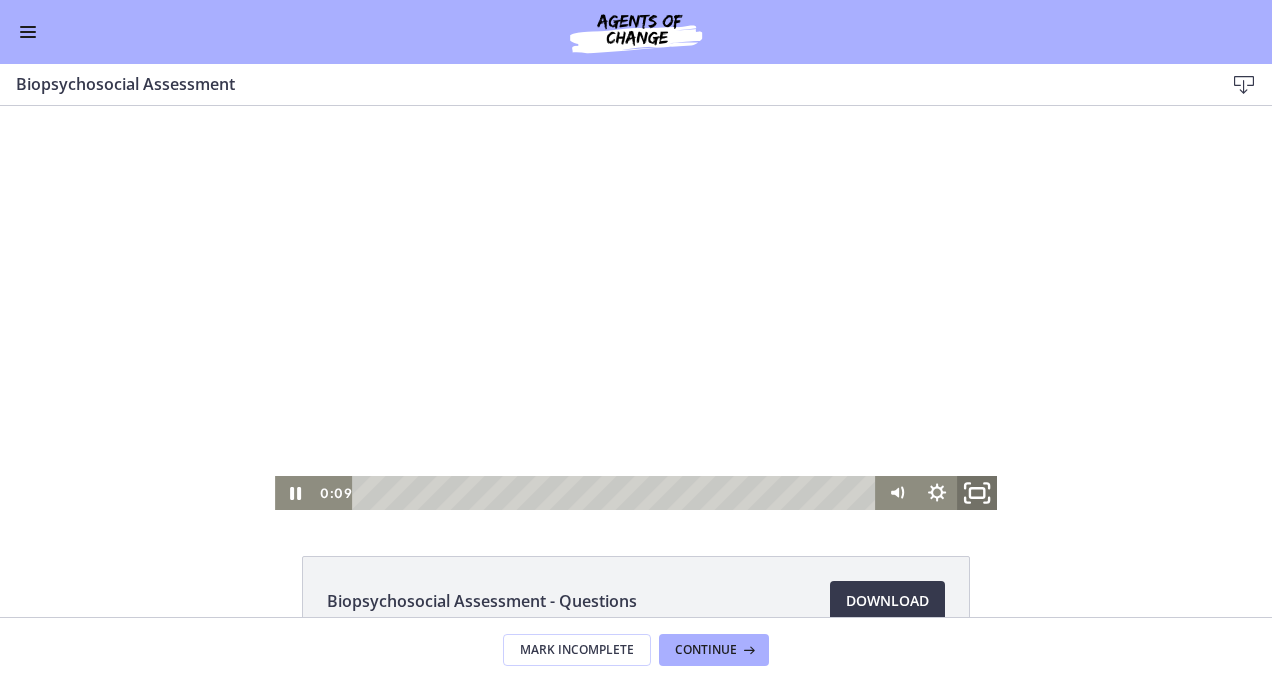 click 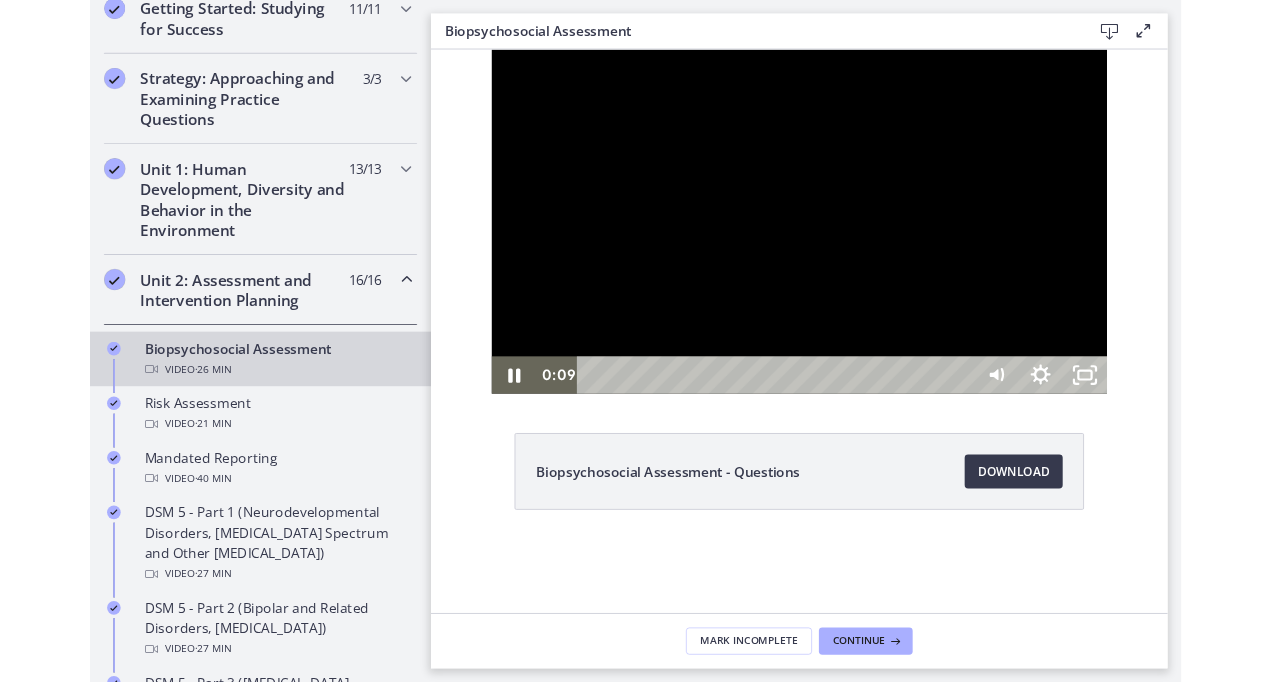 scroll, scrollTop: 403, scrollLeft: 0, axis: vertical 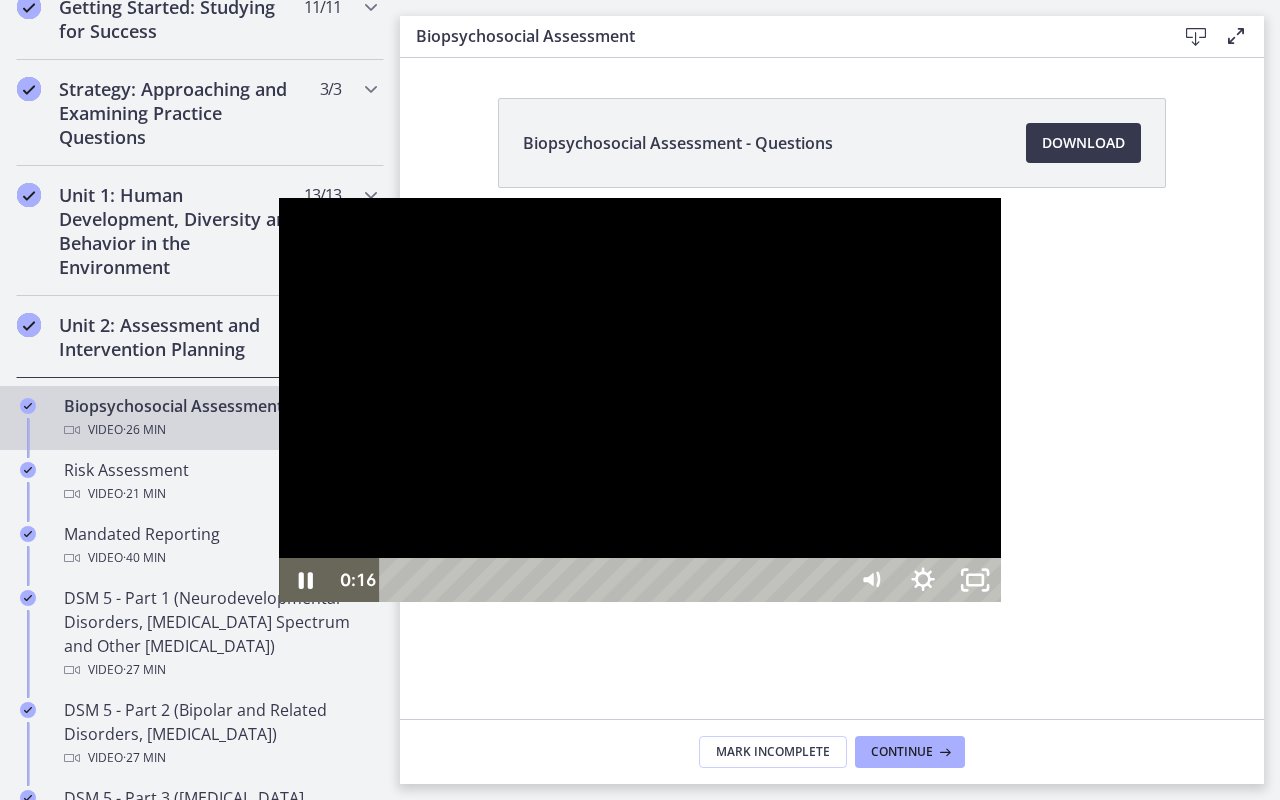 drag, startPoint x: 1222, startPoint y: 270, endPoint x: 1228, endPoint y: 311, distance: 41.4367 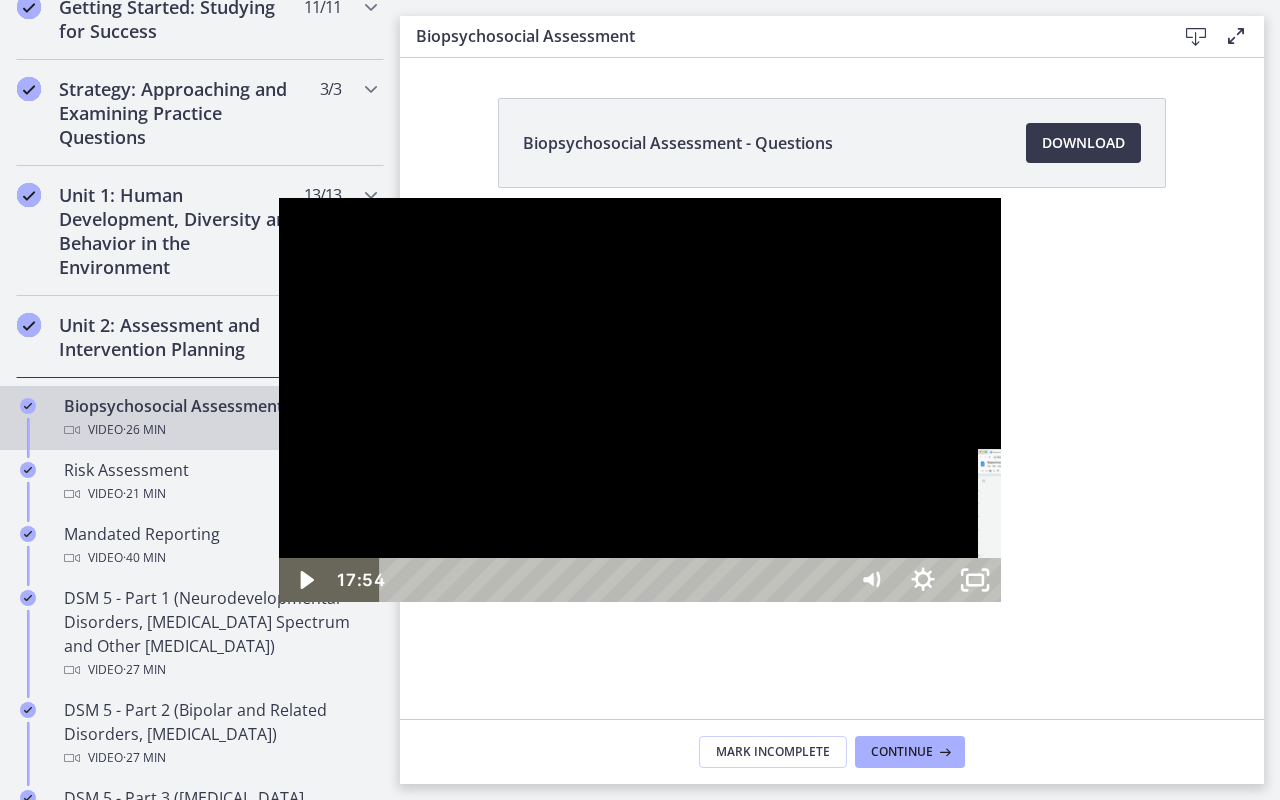 click on "17:54" at bounding box center (615, 580) 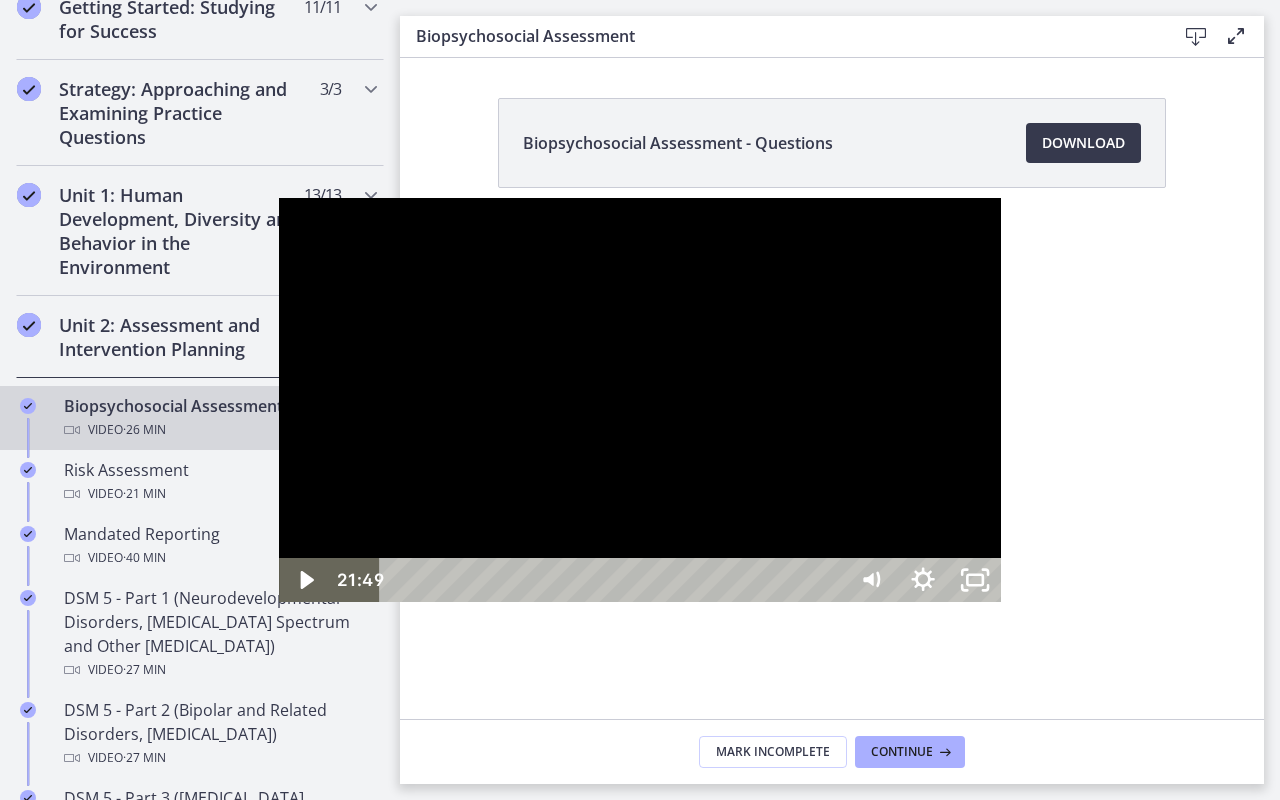 drag, startPoint x: 1221, startPoint y: 534, endPoint x: 1238, endPoint y: 447, distance: 88.64536 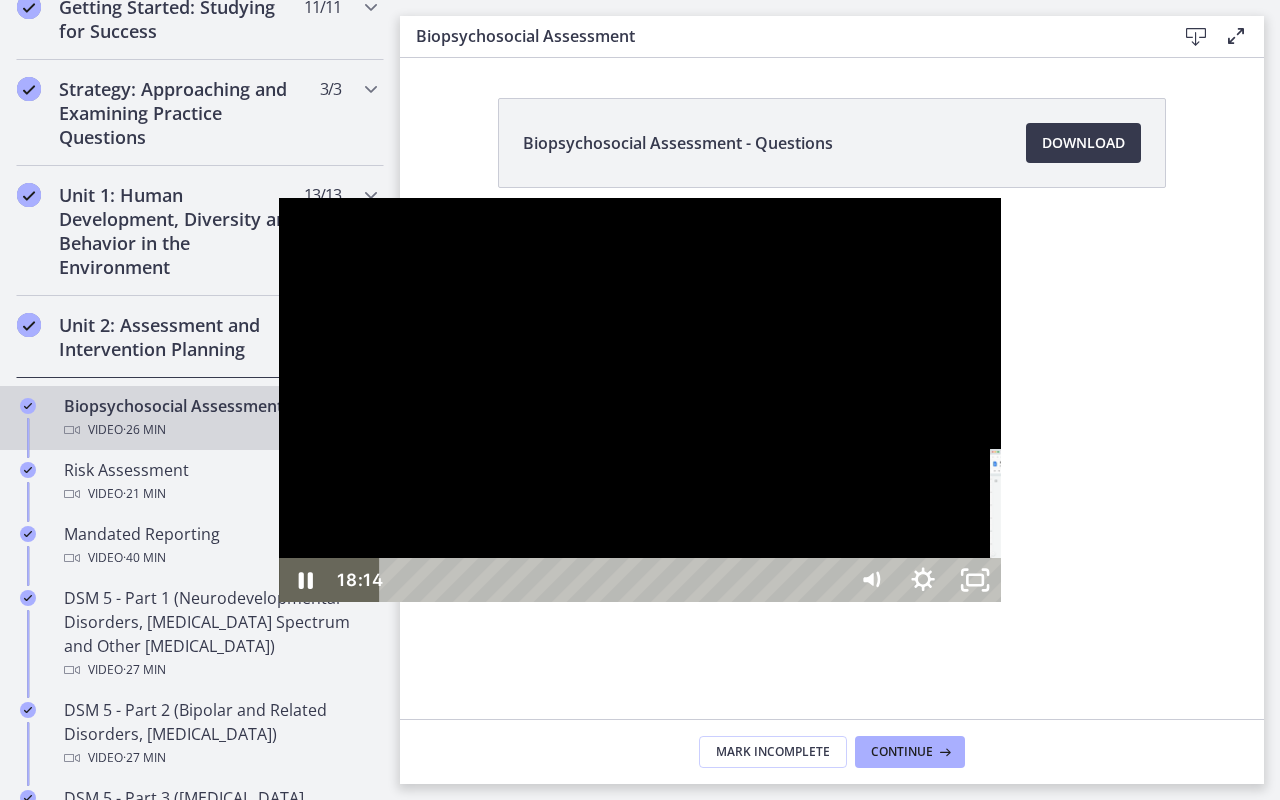 drag, startPoint x: 942, startPoint y: 771, endPoint x: 808, endPoint y: 780, distance: 134.3019 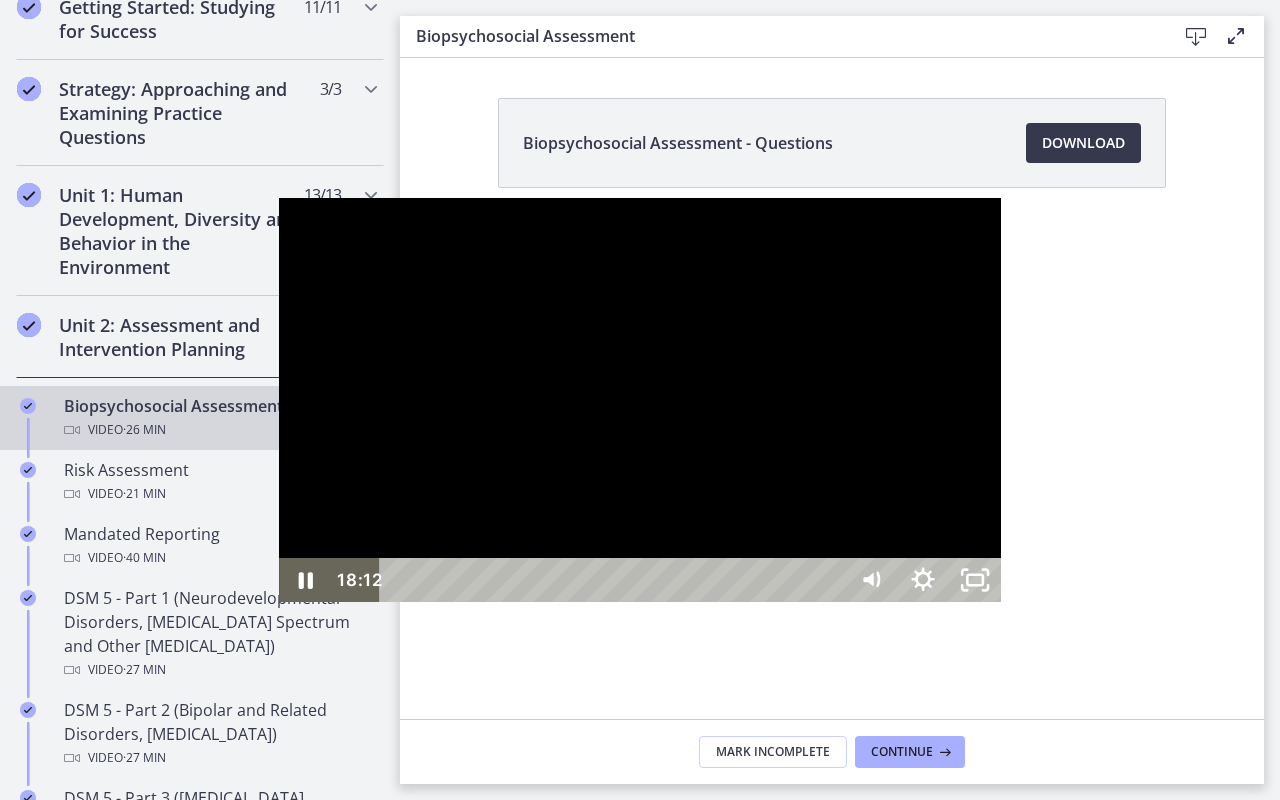 click at bounding box center (640, 400) 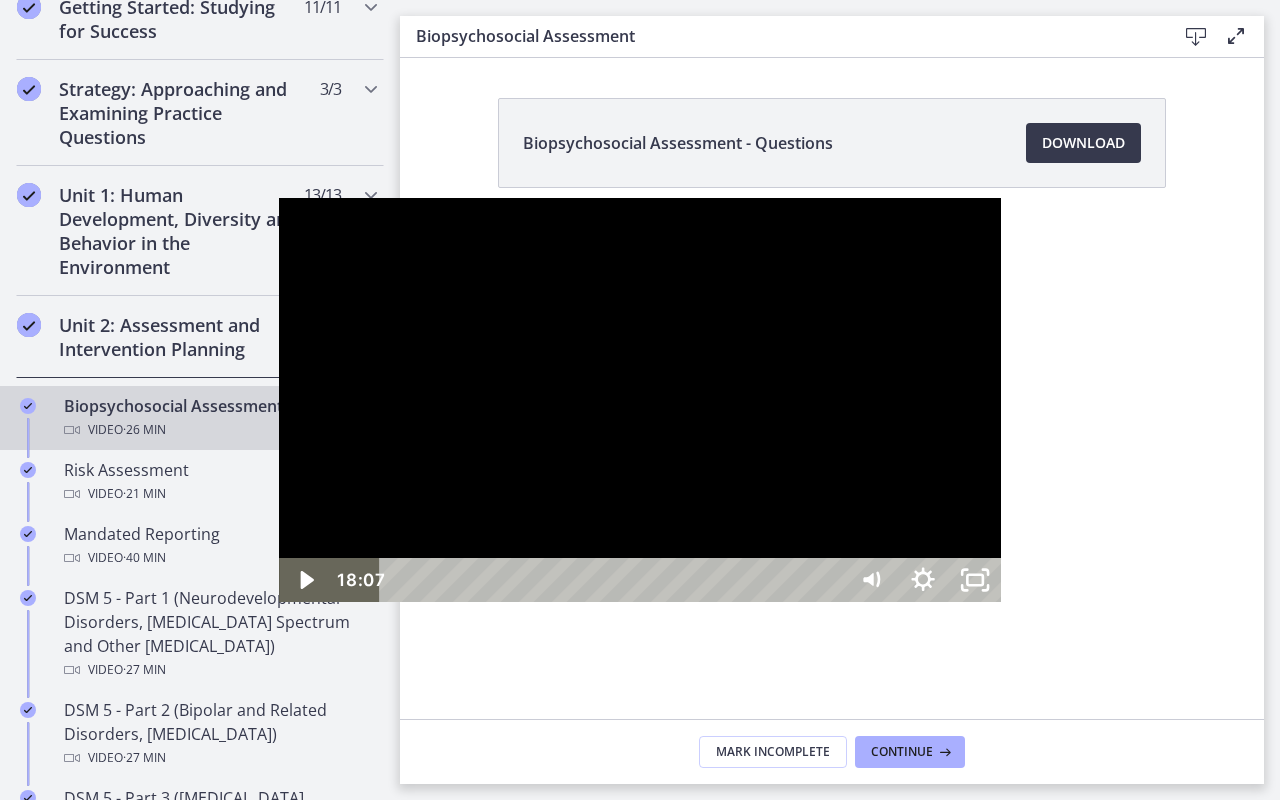 click at bounding box center (640, 400) 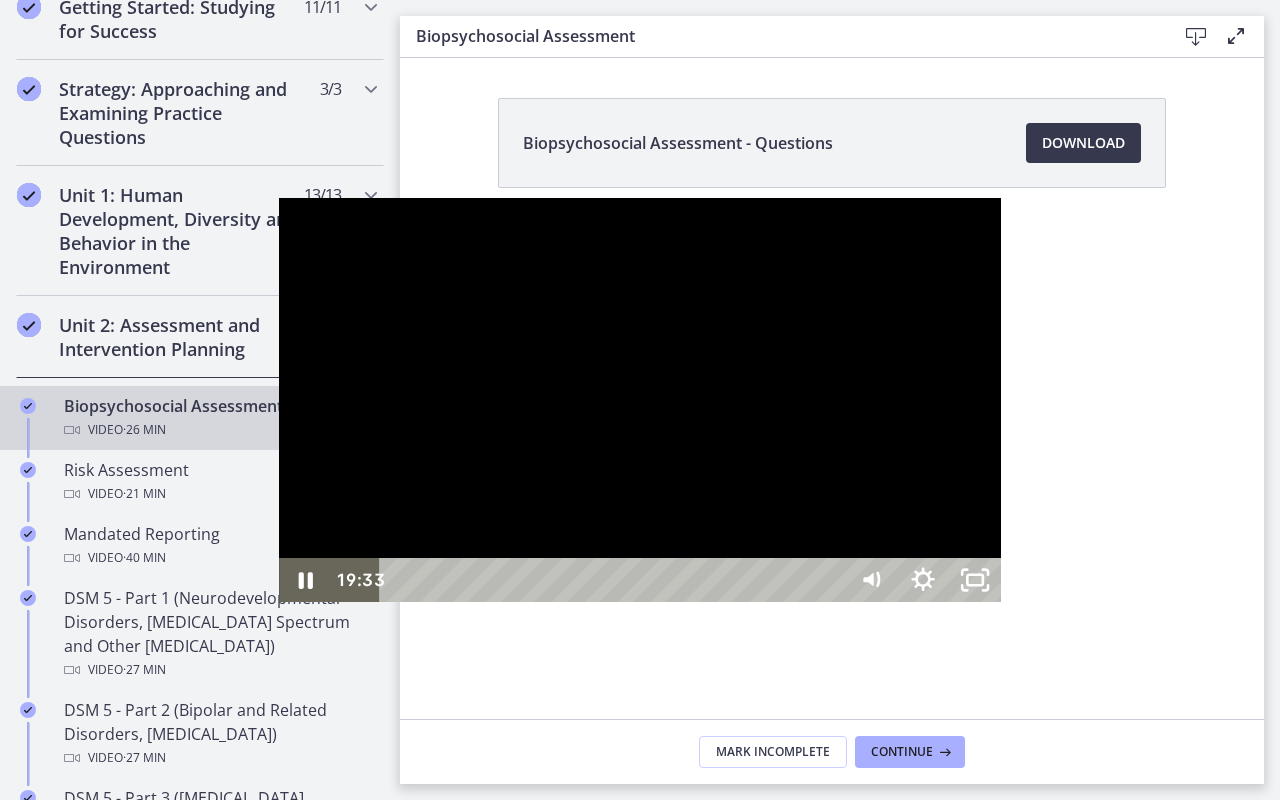 click at bounding box center [640, 400] 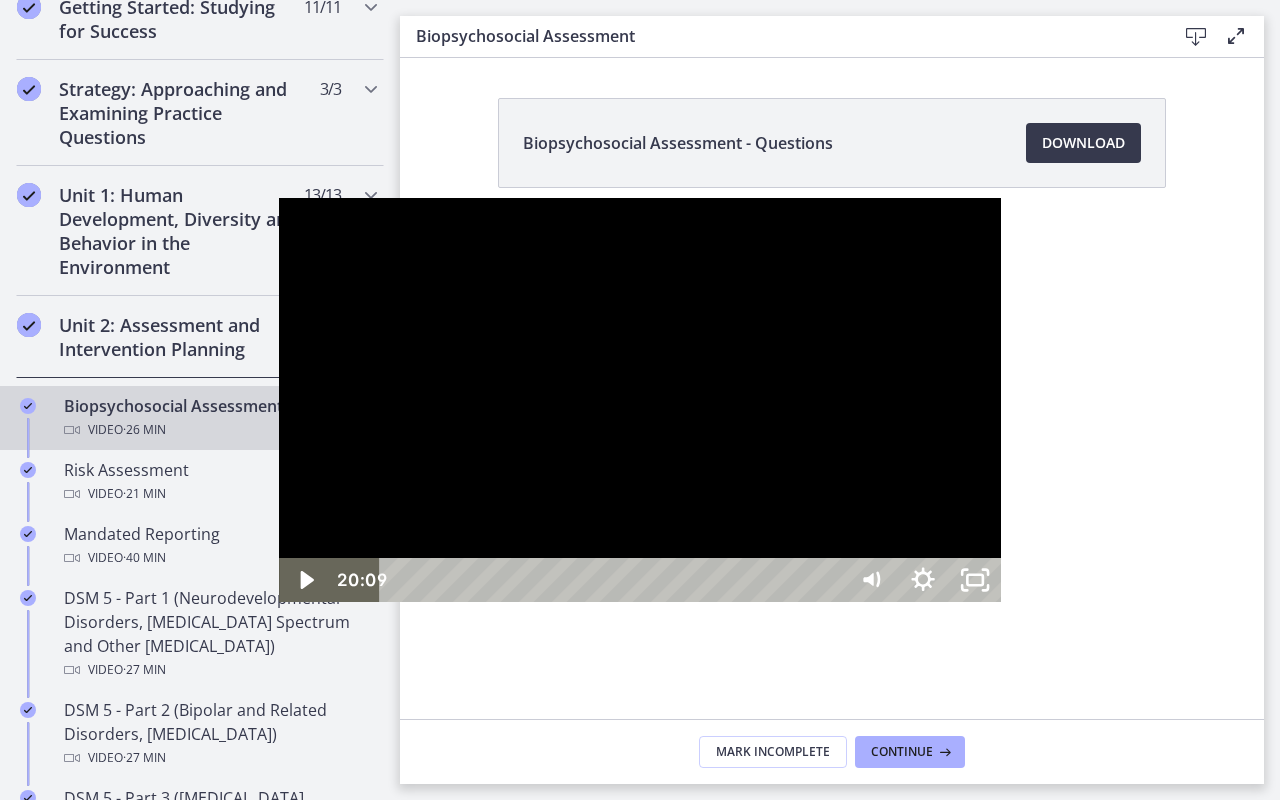 drag, startPoint x: 862, startPoint y: 773, endPoint x: 885, endPoint y: 776, distance: 23.194826 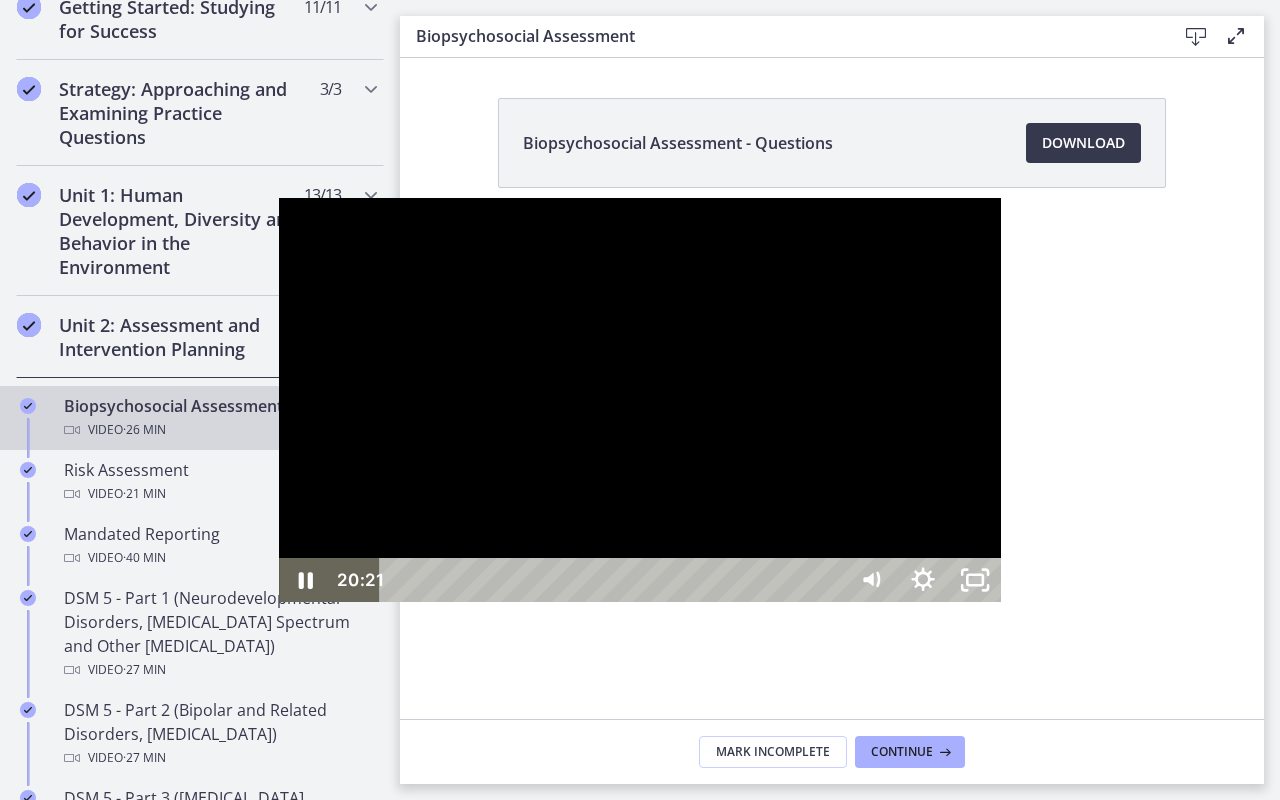 click at bounding box center (640, 400) 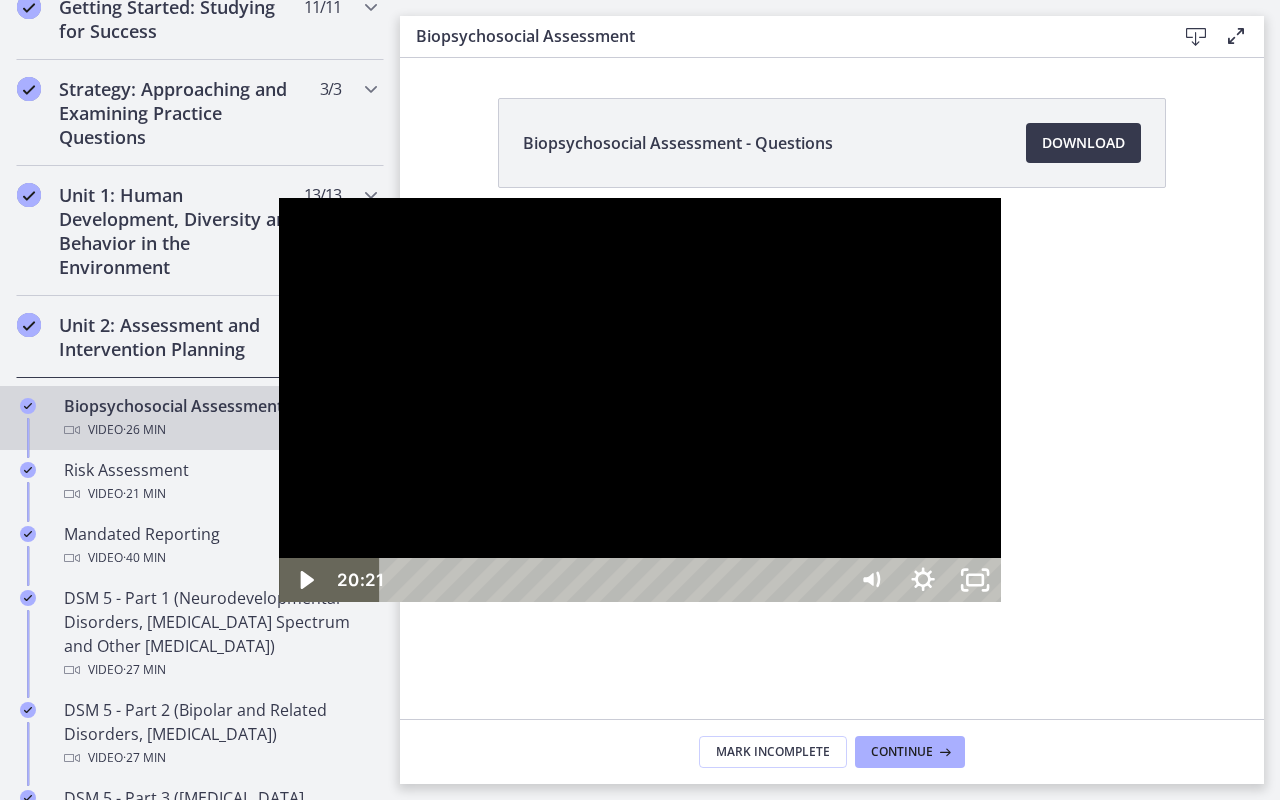 click at bounding box center [640, 400] 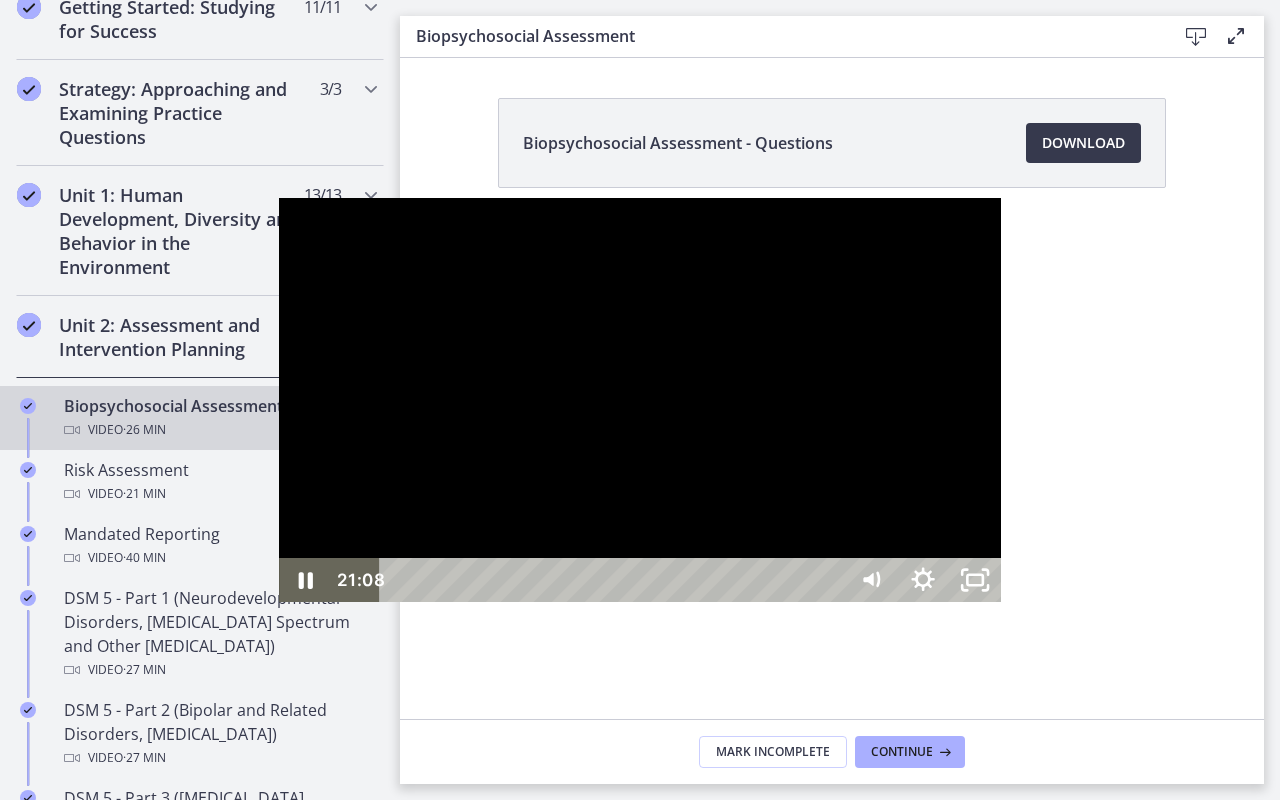 drag, startPoint x: 894, startPoint y: 772, endPoint x: 921, endPoint y: 774, distance: 27.073973 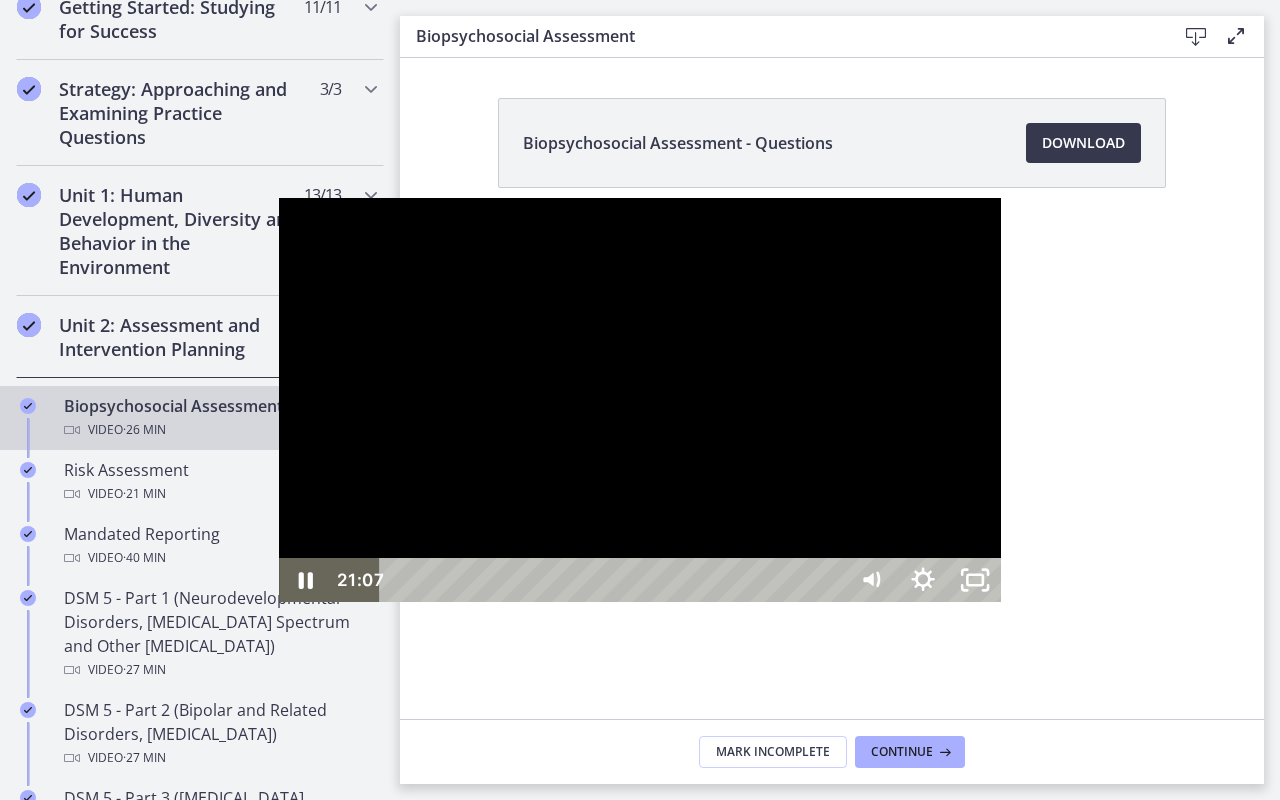 click at bounding box center [640, 400] 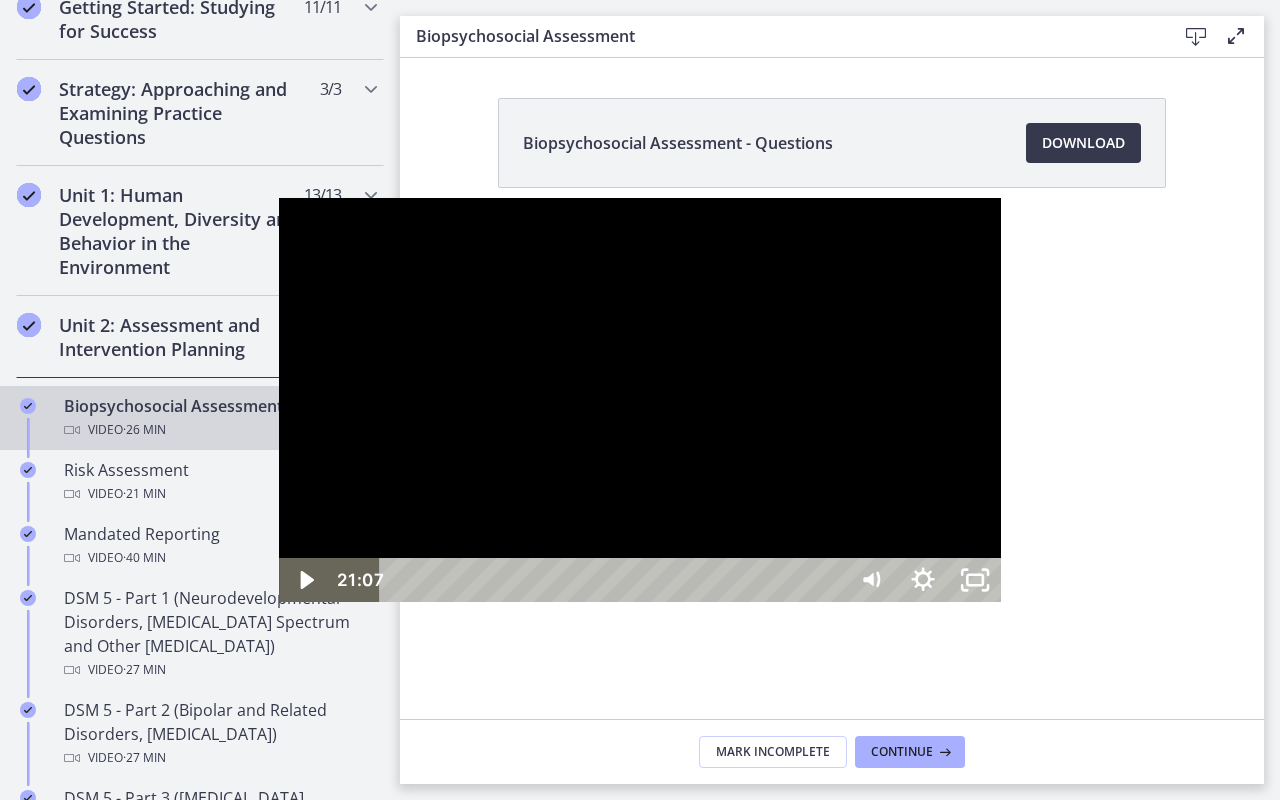 click at bounding box center [640, 400] 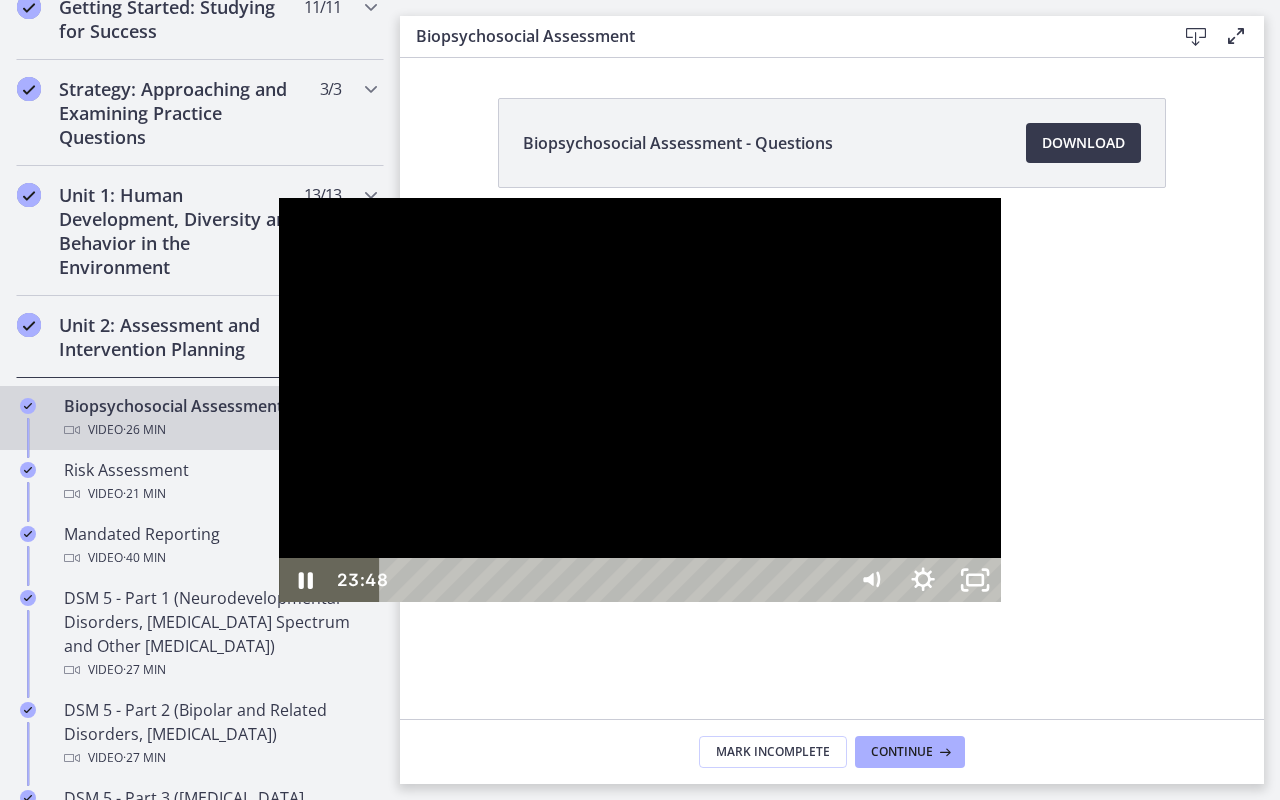 drag, startPoint x: 1008, startPoint y: 773, endPoint x: 1023, endPoint y: 775, distance: 15.132746 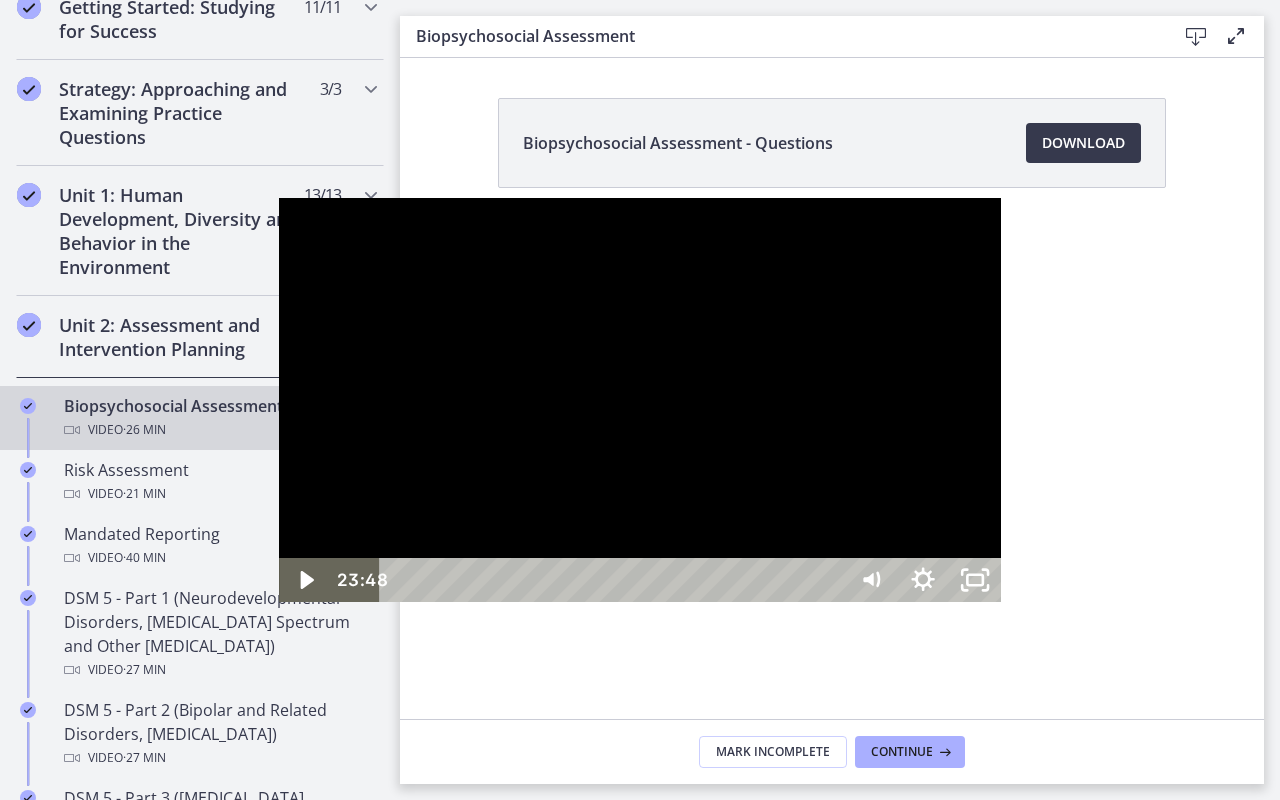 click at bounding box center [640, 400] 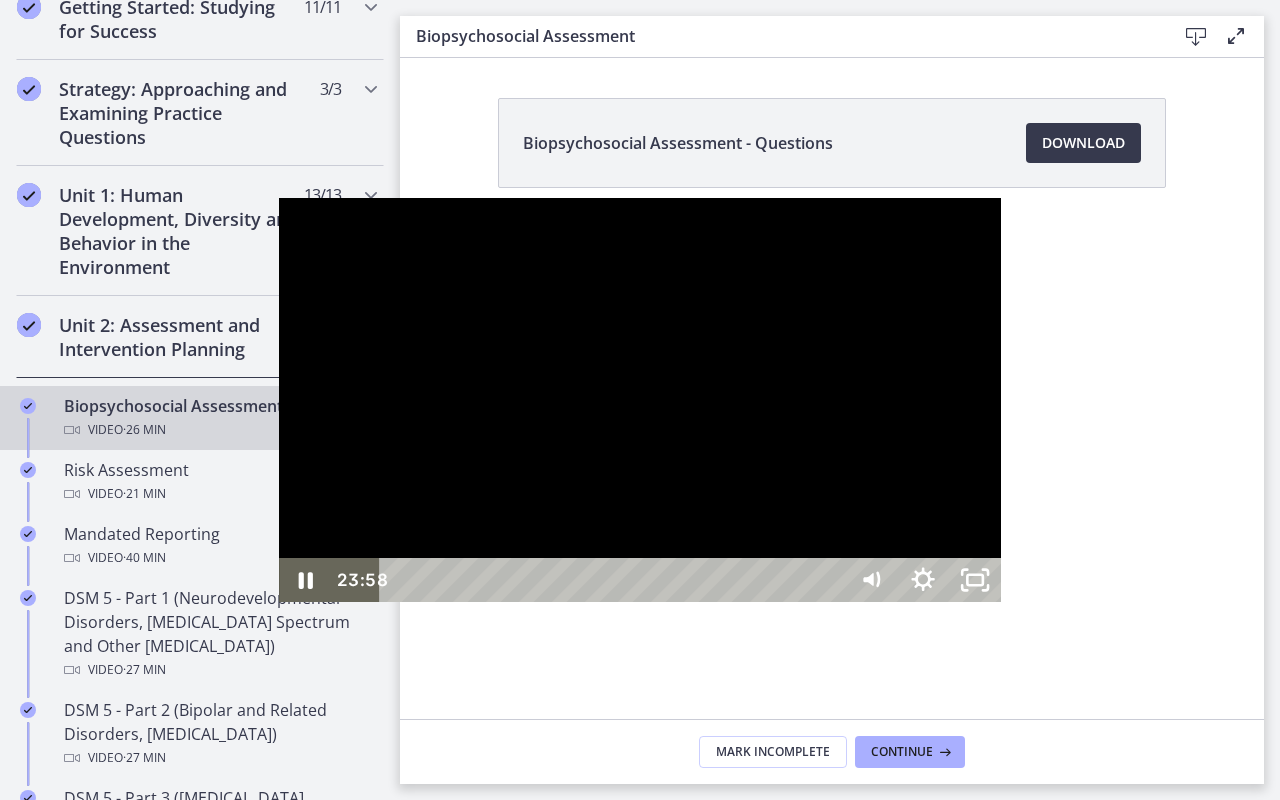 click at bounding box center [1304, 580] 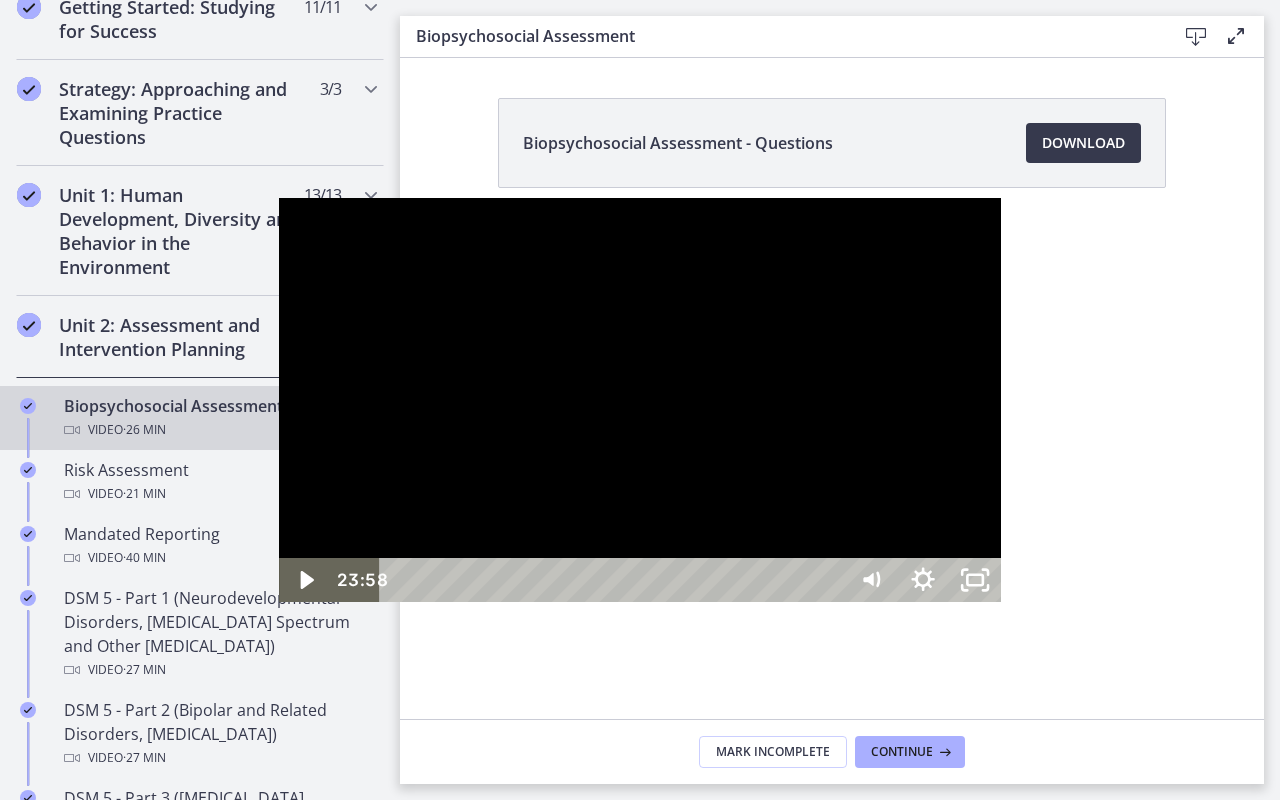 click at bounding box center (640, 400) 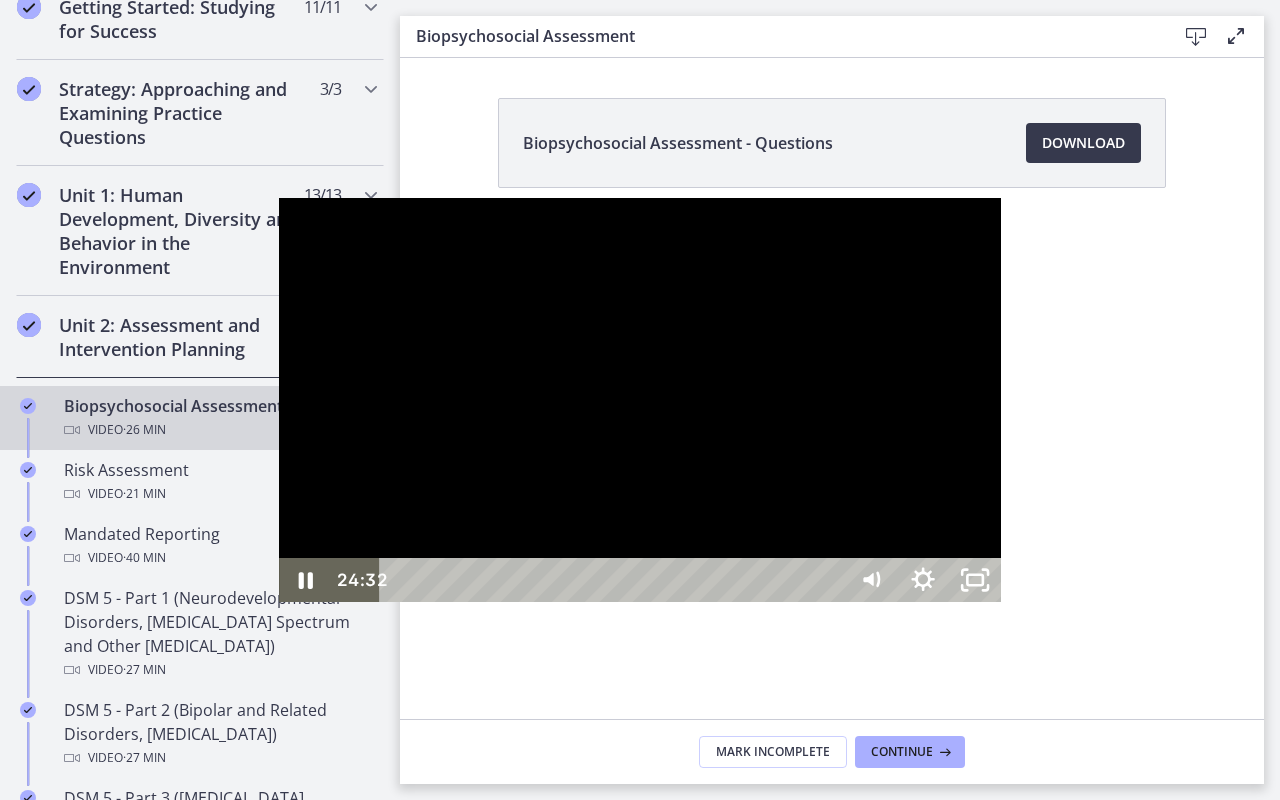 click at bounding box center (640, 400) 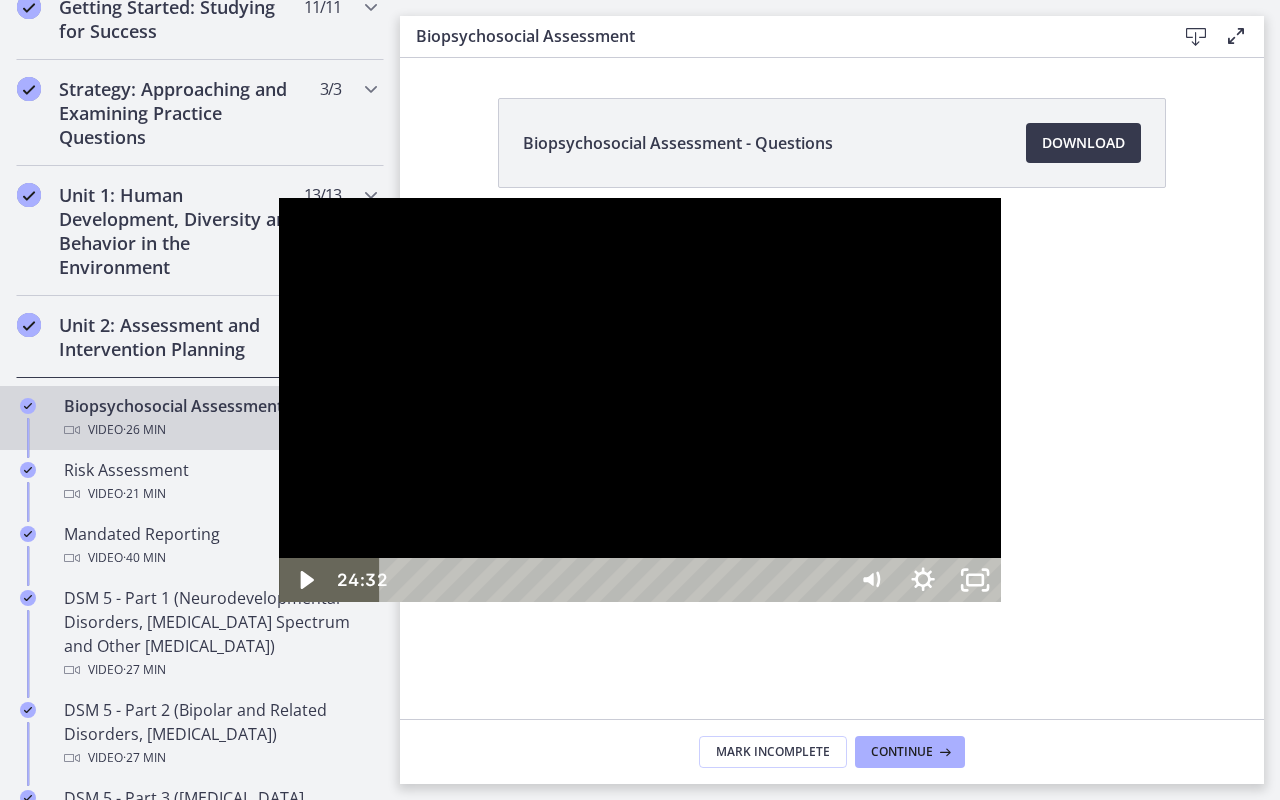 click at bounding box center [640, 400] 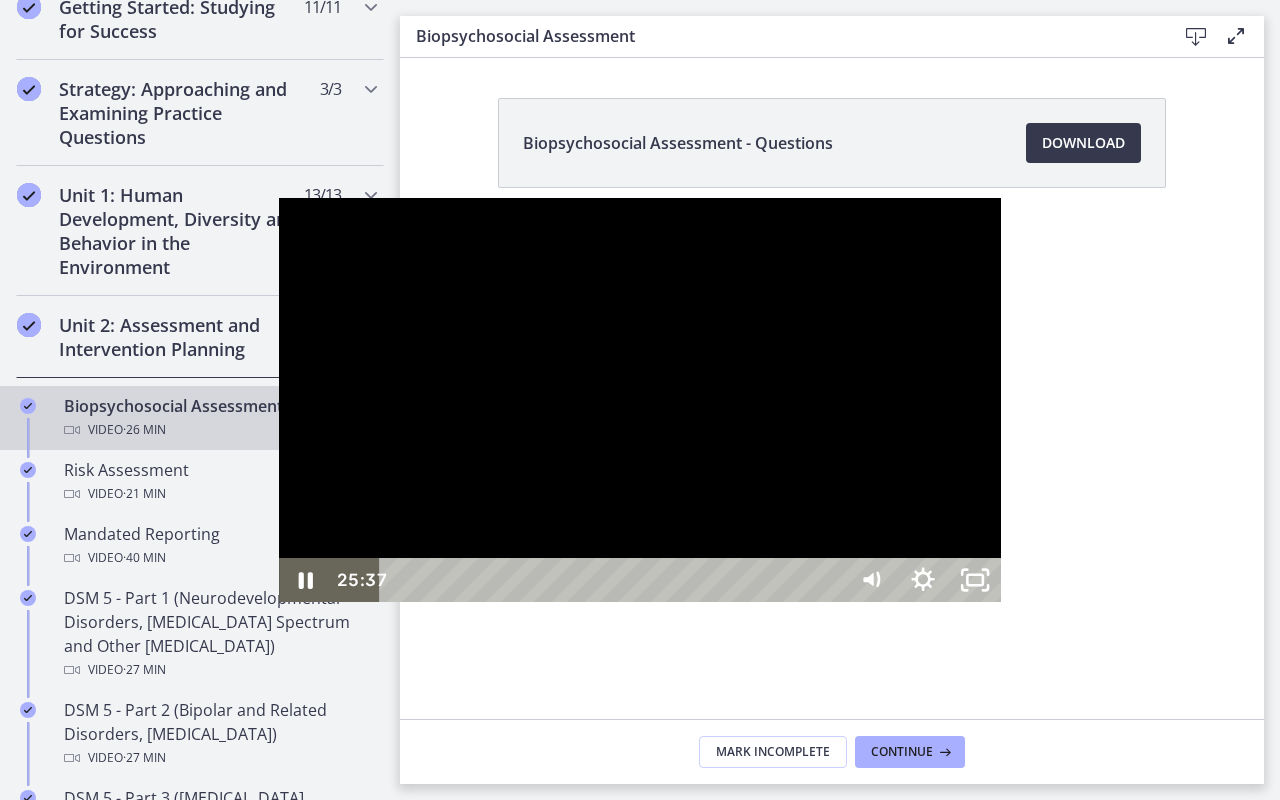 drag, startPoint x: 520, startPoint y: 442, endPoint x: 446, endPoint y: 395, distance: 87.66413 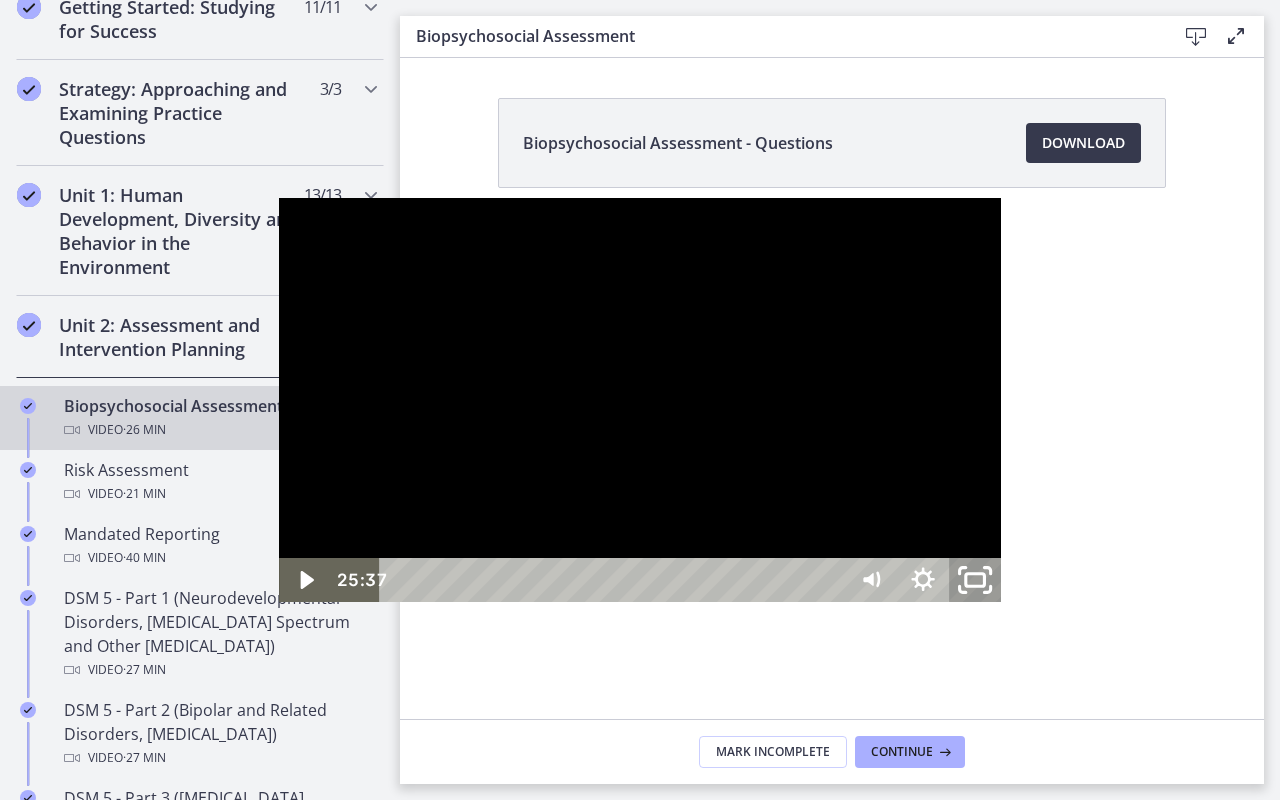 click 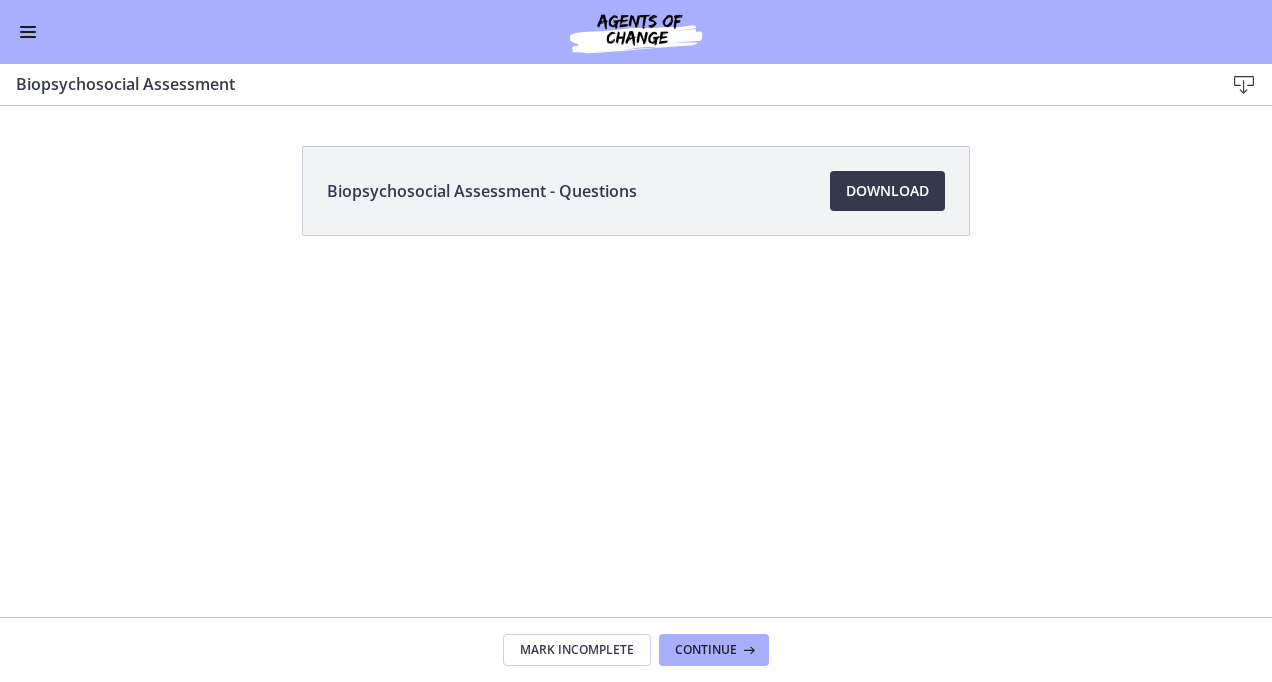 scroll, scrollTop: 400, scrollLeft: 0, axis: vertical 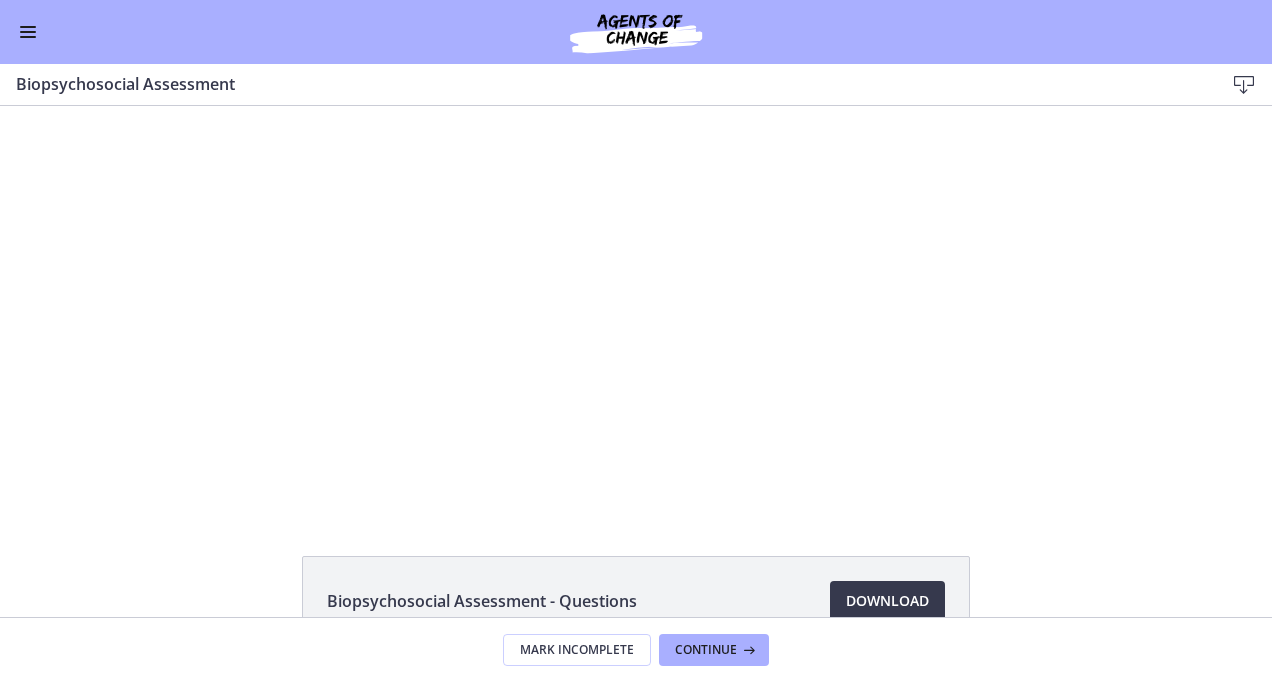 click at bounding box center [28, 32] 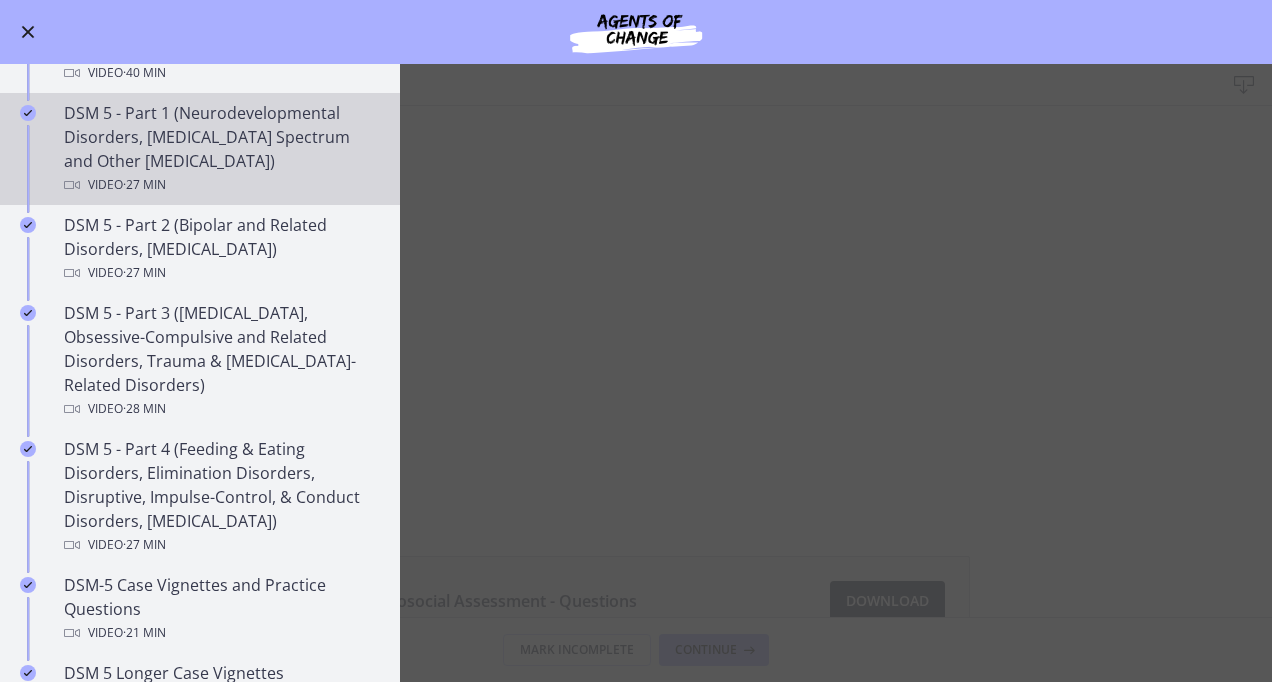 scroll, scrollTop: 600, scrollLeft: 0, axis: vertical 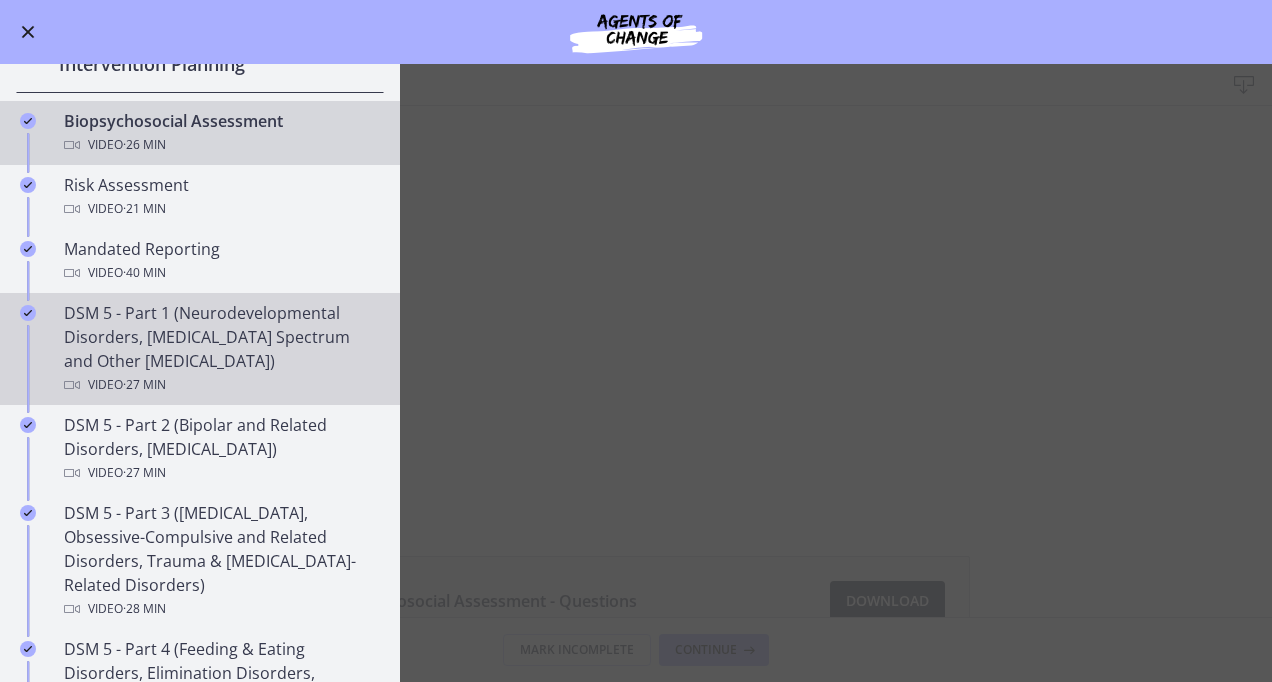 click on "DSM 5 - Part 1 (Neurodevelopmental Disorders, [MEDICAL_DATA] Spectrum and Other [MEDICAL_DATA])
Video
·  27 min" at bounding box center [220, 349] 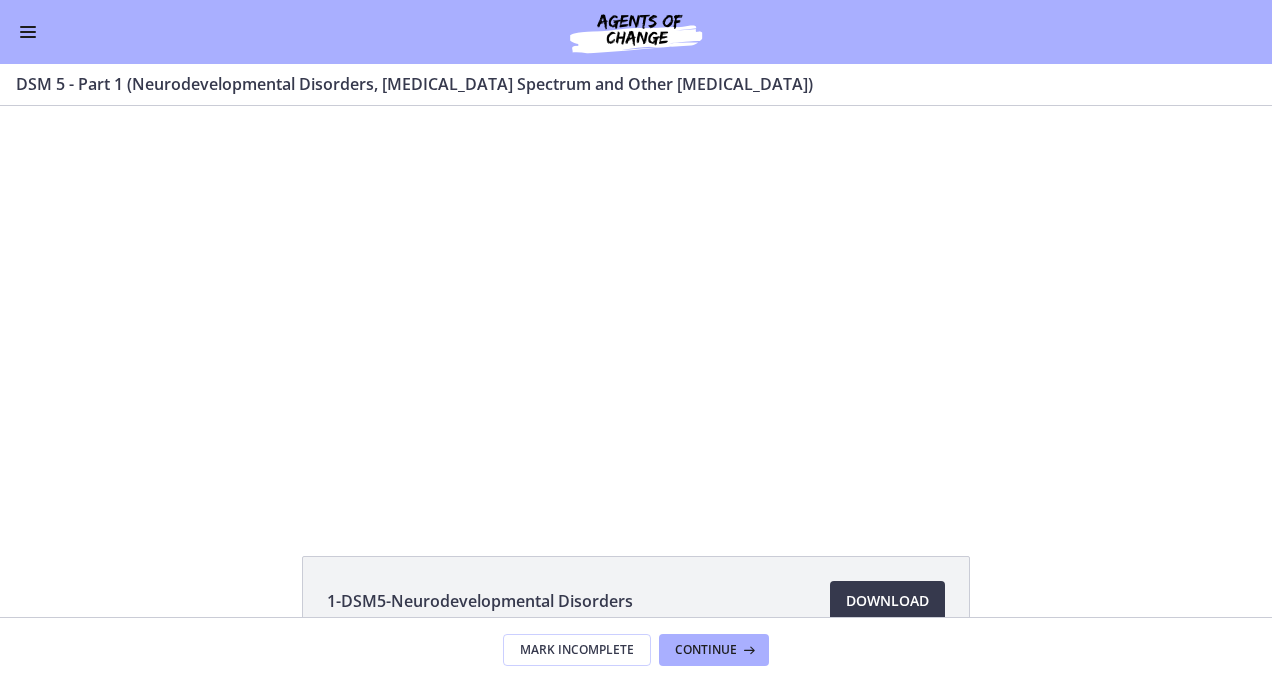scroll, scrollTop: 0, scrollLeft: 0, axis: both 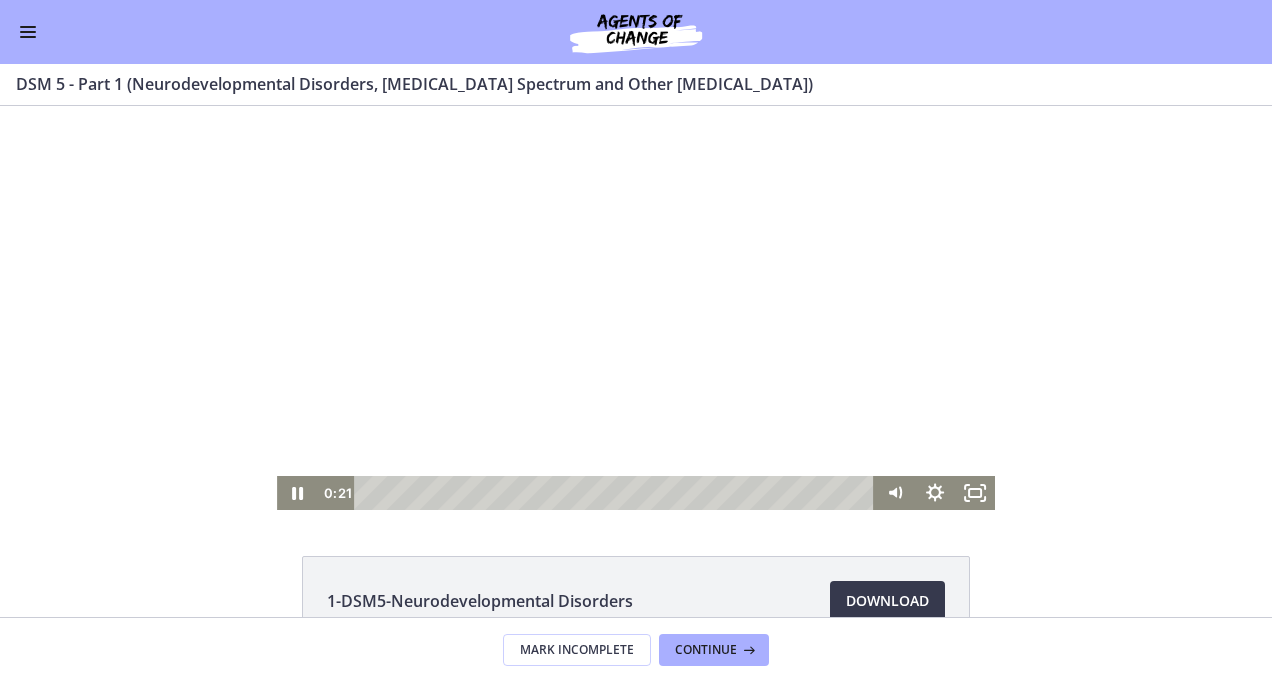 click at bounding box center (636, 308) 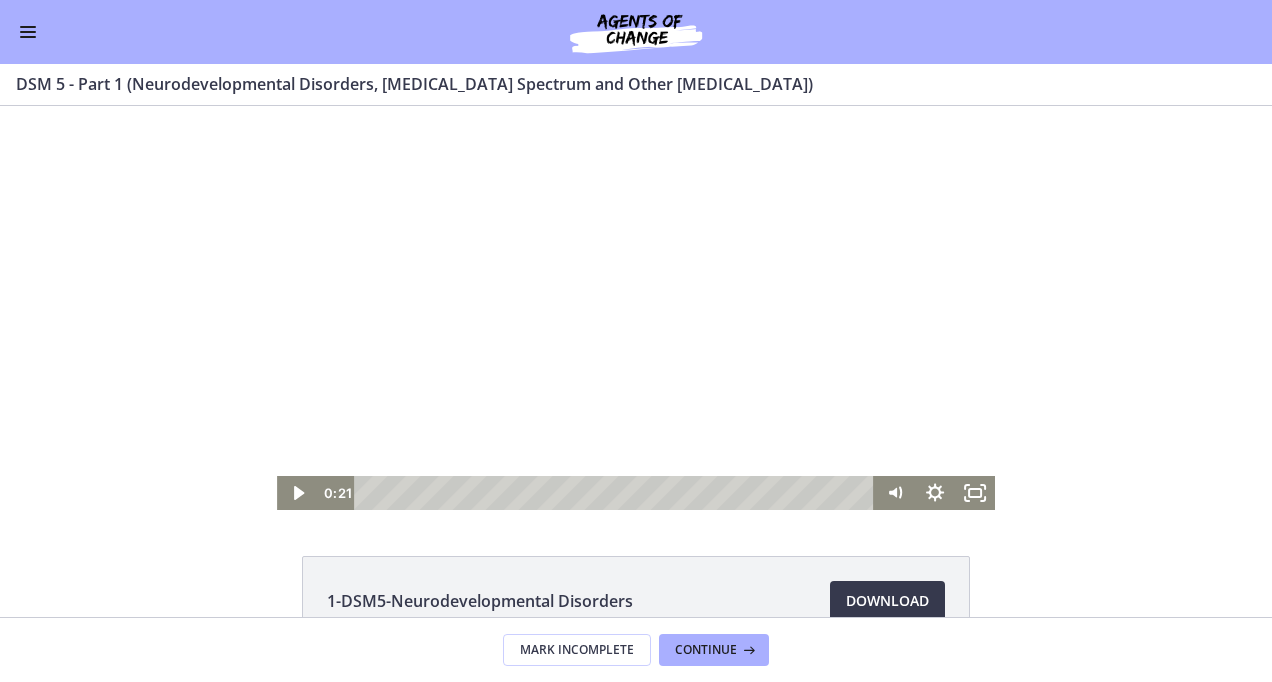 click at bounding box center (636, 308) 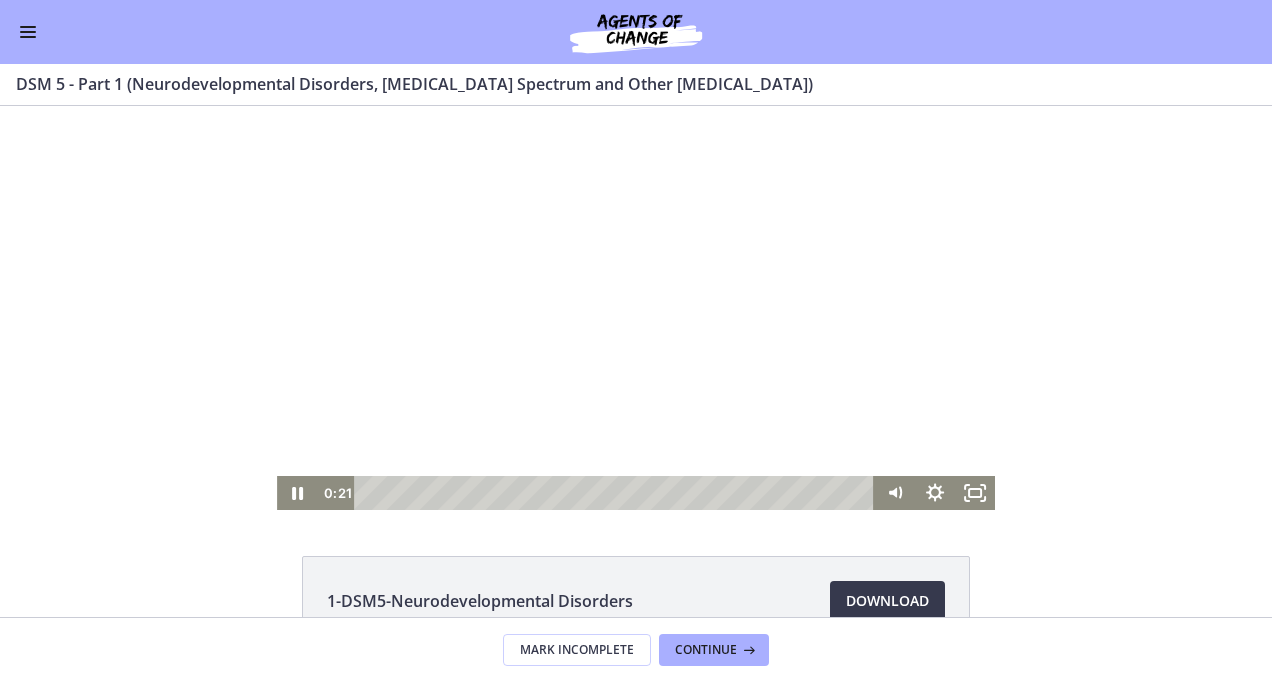 click at bounding box center (636, 308) 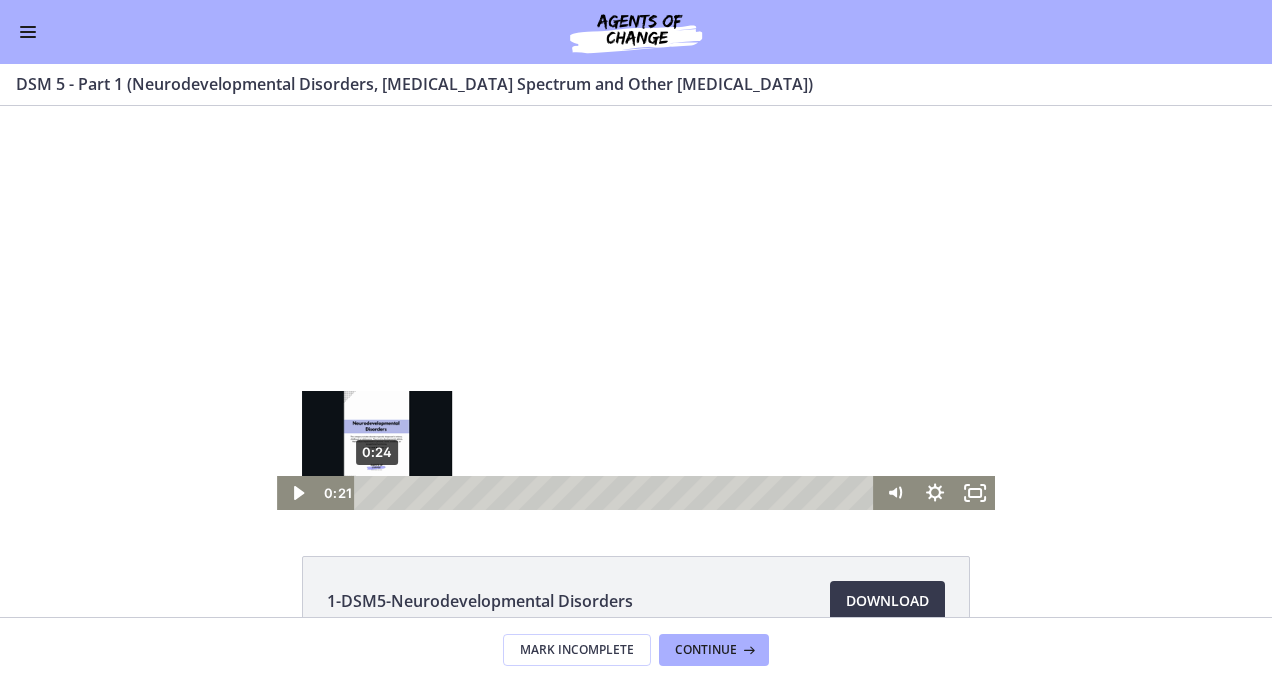 click at bounding box center [375, 492] 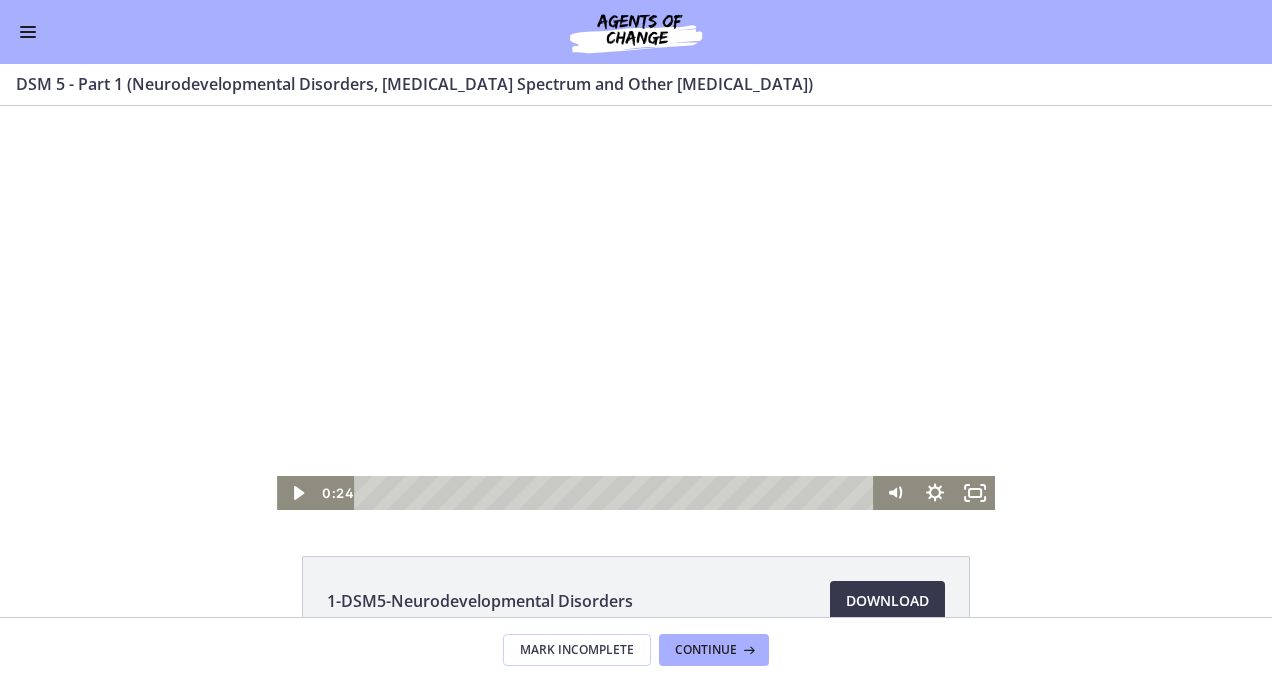 click at bounding box center [636, 308] 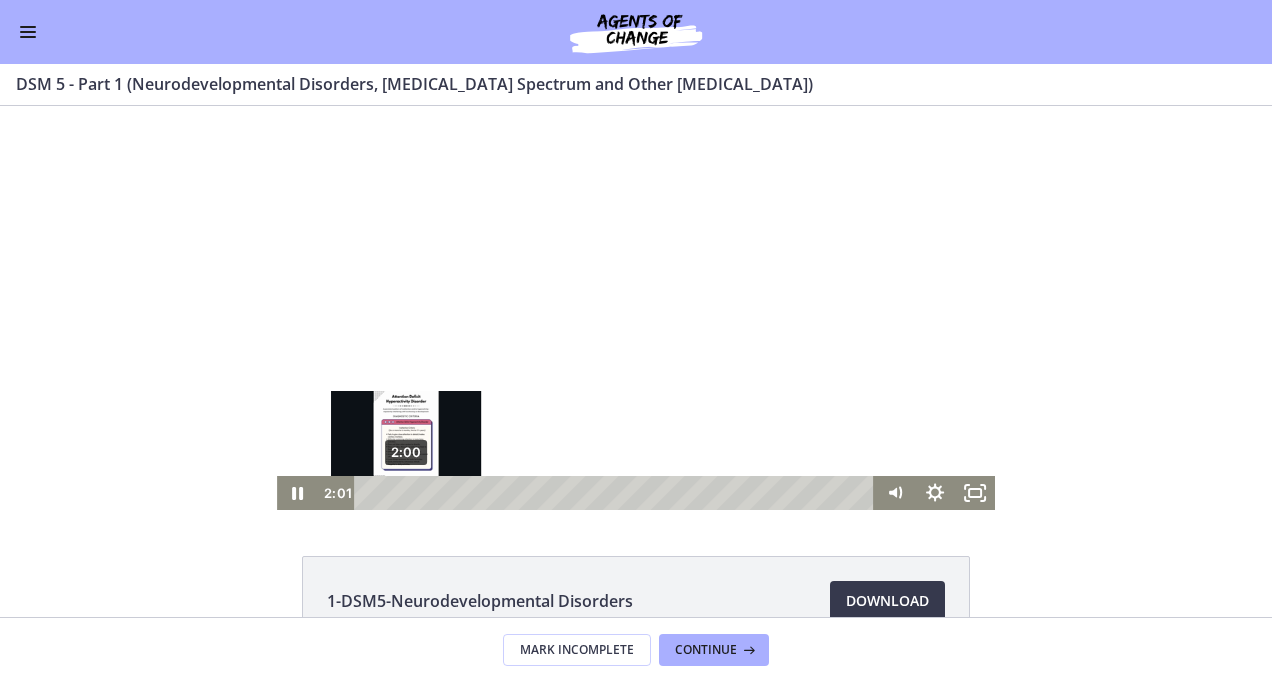 drag, startPoint x: 369, startPoint y: 490, endPoint x: 398, endPoint y: 488, distance: 29.068884 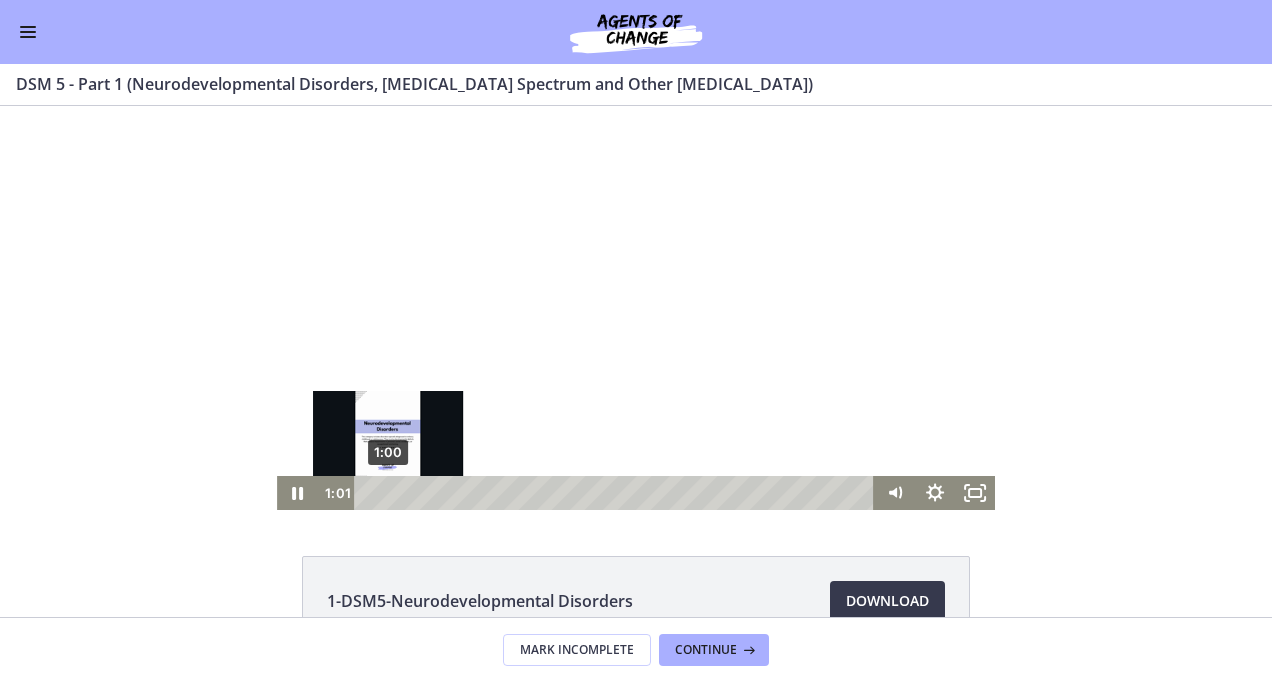 click on "1:00" at bounding box center (618, 493) 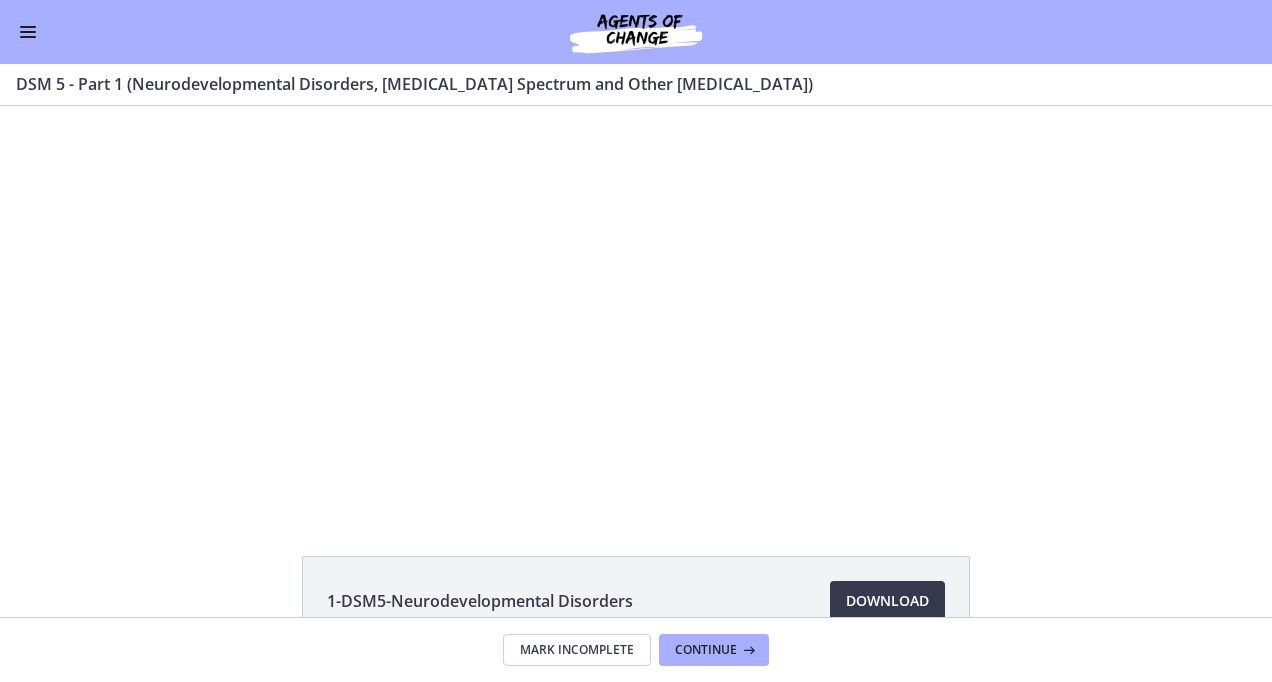 click on "Click for sound
@keyframes VOLUME_SMALL_WAVE_FLASH {
0% { opacity: 0; }
33% { opacity: 1; }
66% { opacity: 1; }
100% { opacity: 0; }
}
@keyframes VOLUME_LARGE_WAVE_FLASH {
0% { opacity: 0; }
33% { opacity: 1; }
66% { opacity: 1; }
100% { opacity: 0; }
}
.volume__small-wave {
animation: VOLUME_SMALL_WAVE_FLASH 2s infinite;
opacity: 0;
}
.volume__large-wave {
animation: VOLUME_LARGE_WAVE_FLASH 2s infinite .3s;
opacity: 0;
}
1:03 1:07" at bounding box center (636, 308) 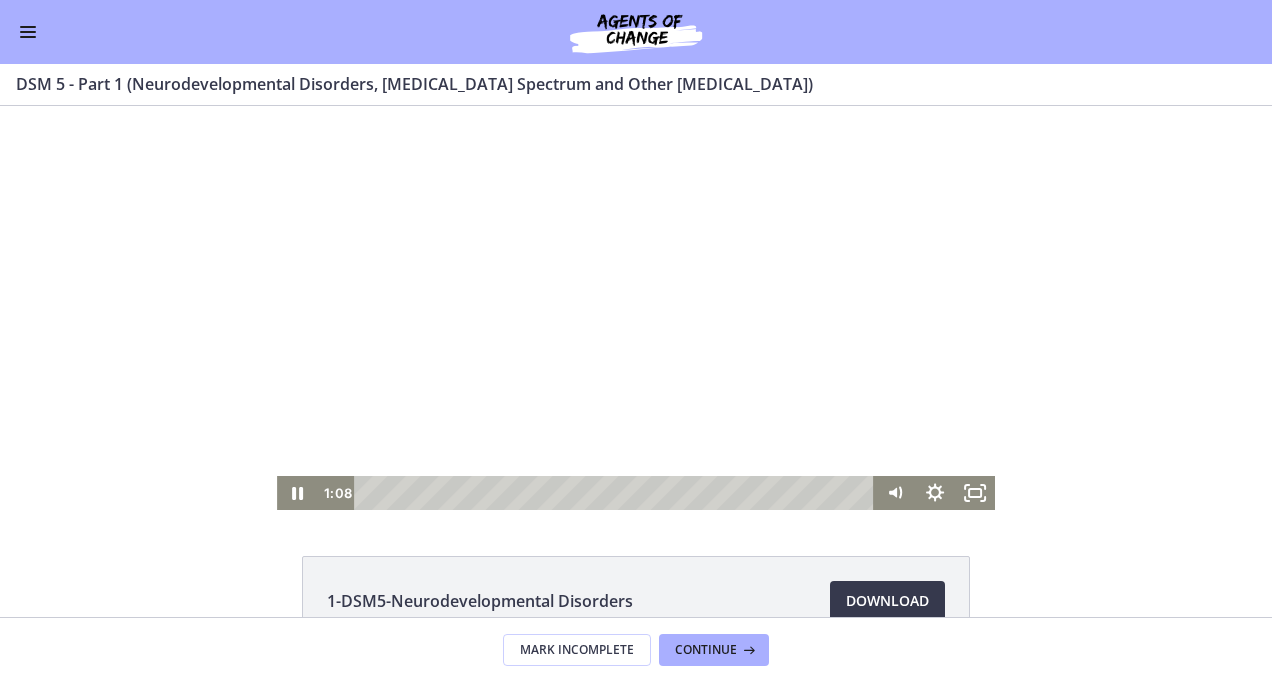 click at bounding box center [636, 308] 